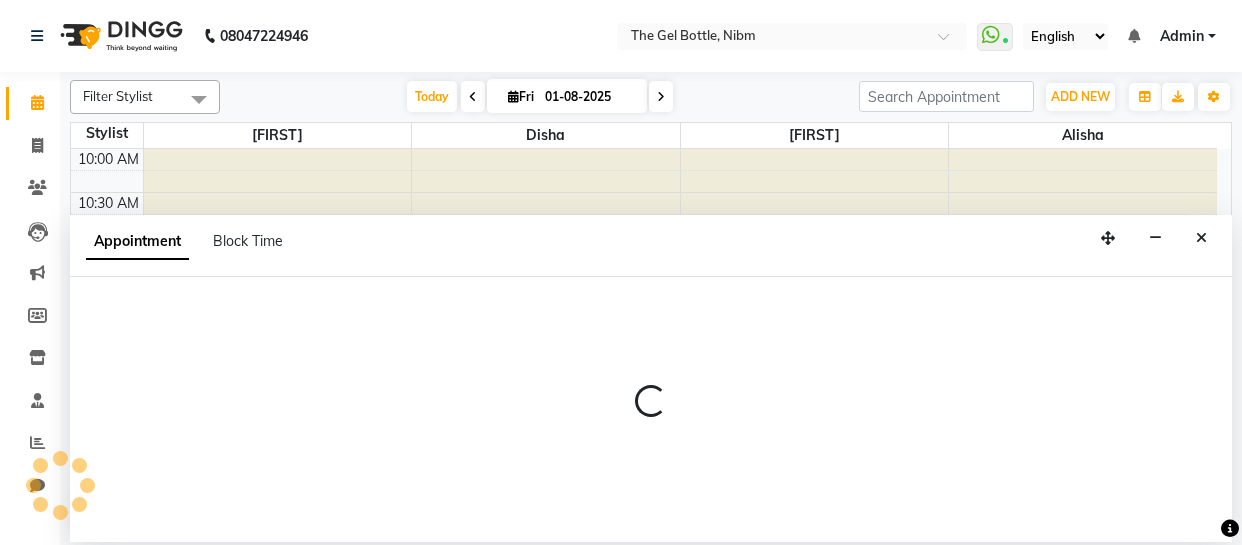 scroll, scrollTop: 0, scrollLeft: 0, axis: both 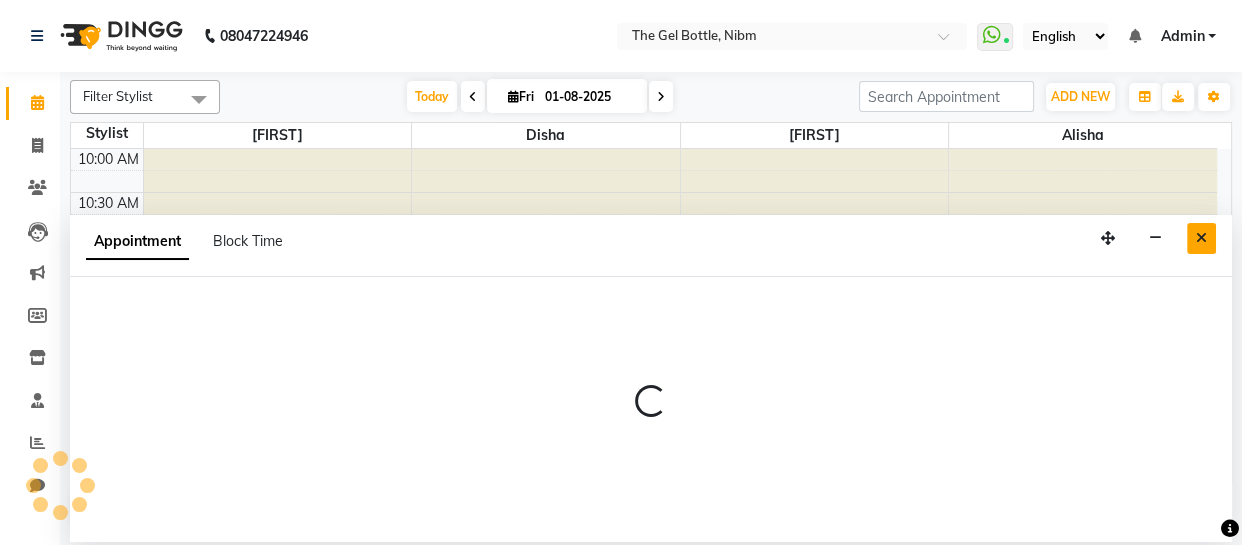 select on "85008" 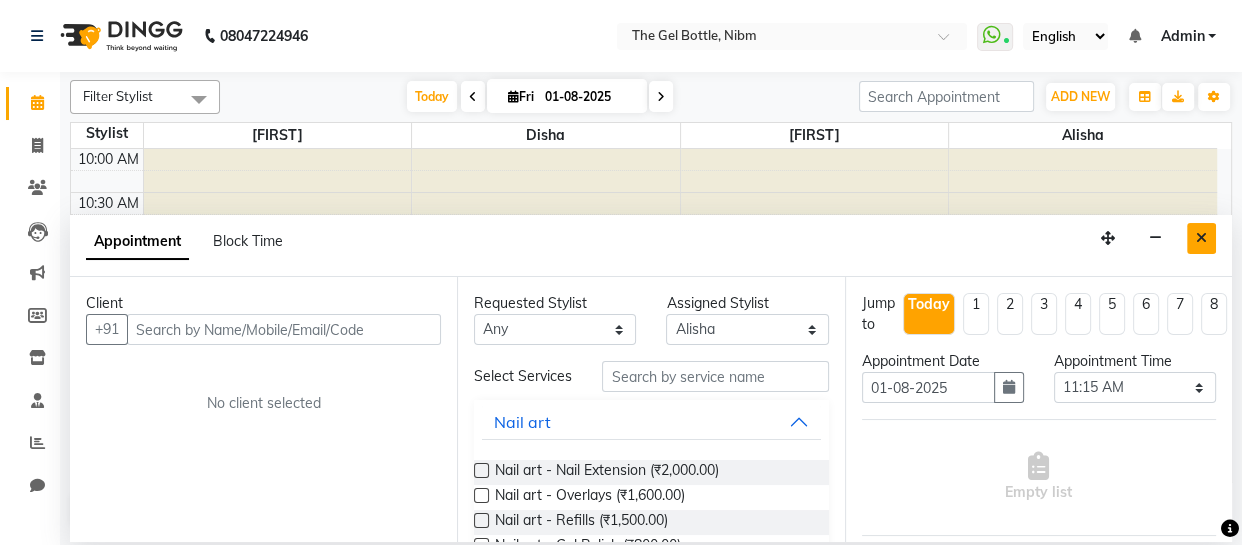 click at bounding box center [1201, 238] 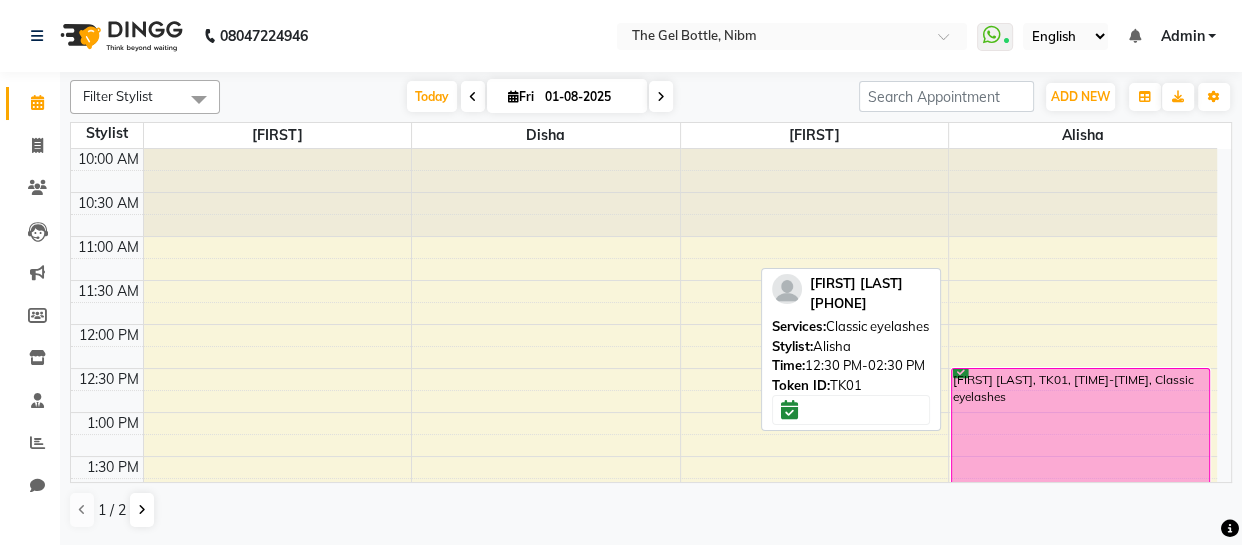 click on "[FIRST] [LAST], TK01, [TIME]-[TIME], Classic eyelashes" at bounding box center [1080, 455] 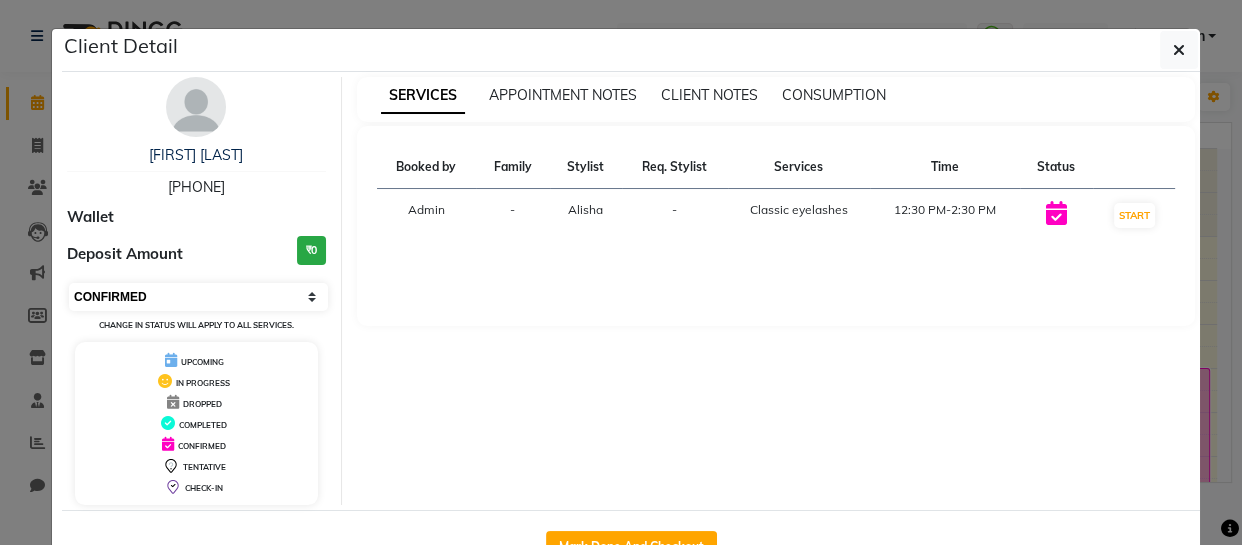 click on "Select IN SERVICE CONFIRMED TENTATIVE CHECK IN MARK DONE DROPPED UPCOMING" at bounding box center [198, 297] 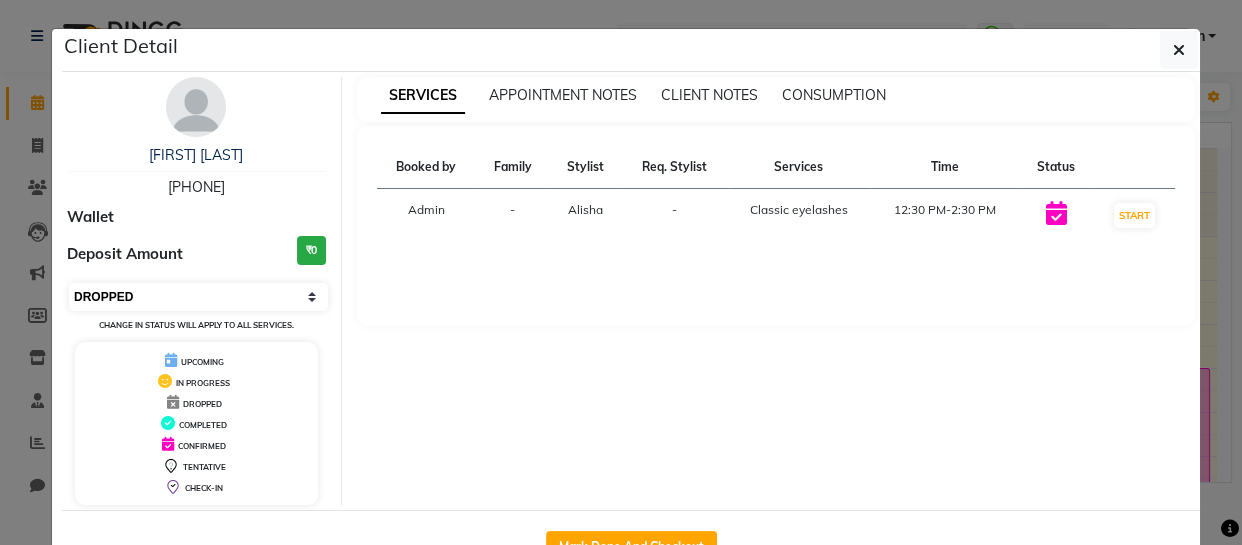 click on "Select IN SERVICE CONFIRMED TENTATIVE CHECK IN MARK DONE DROPPED UPCOMING" at bounding box center (198, 297) 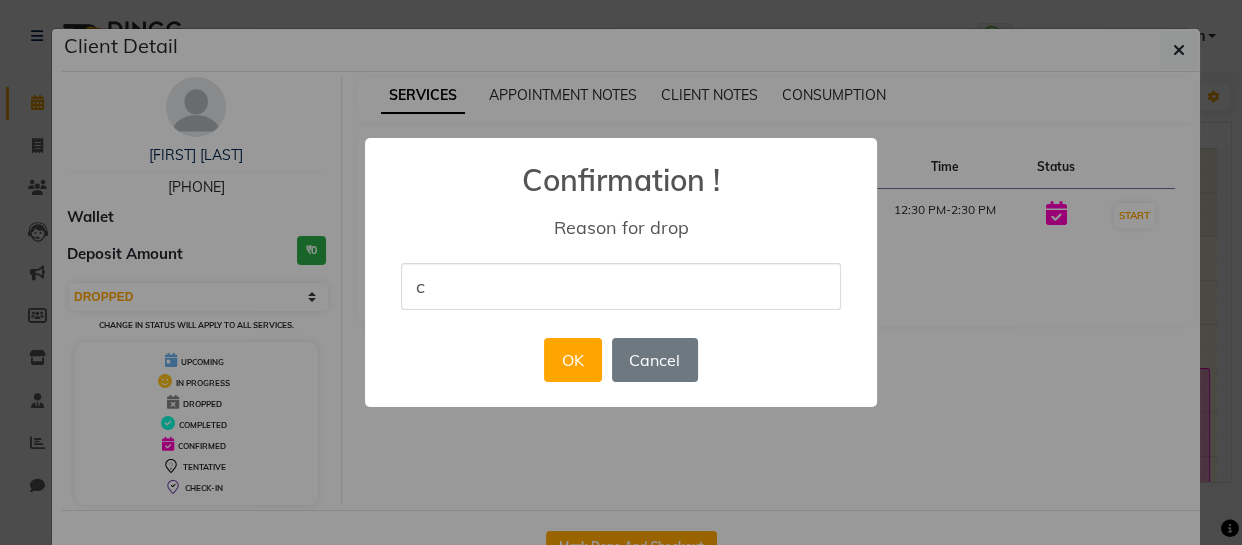 type on "cancled for today" 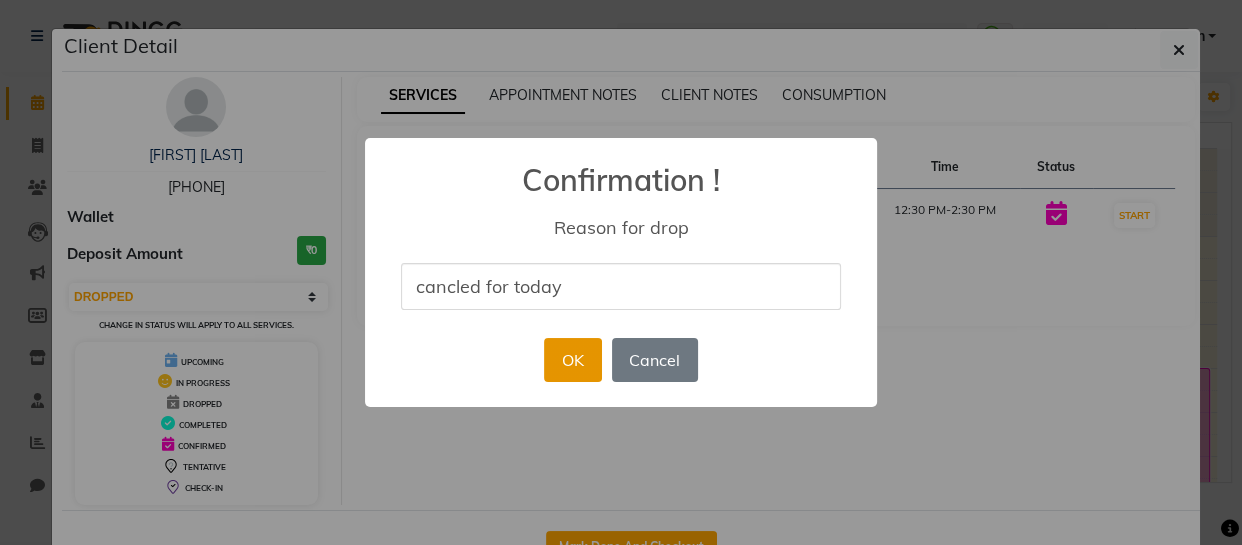 click on "OK" at bounding box center [572, 360] 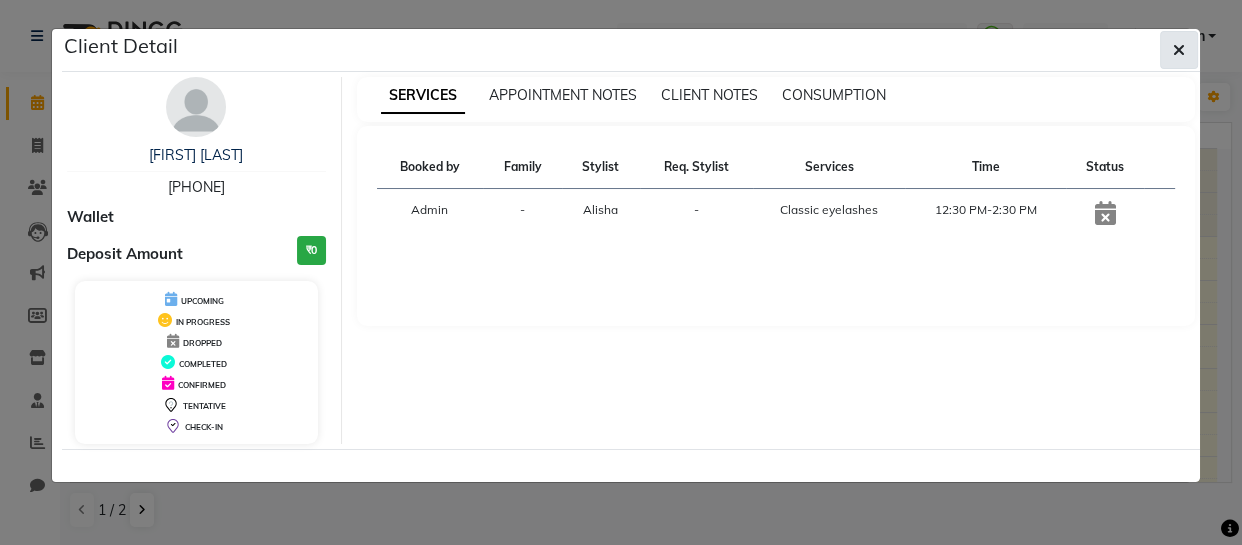 click 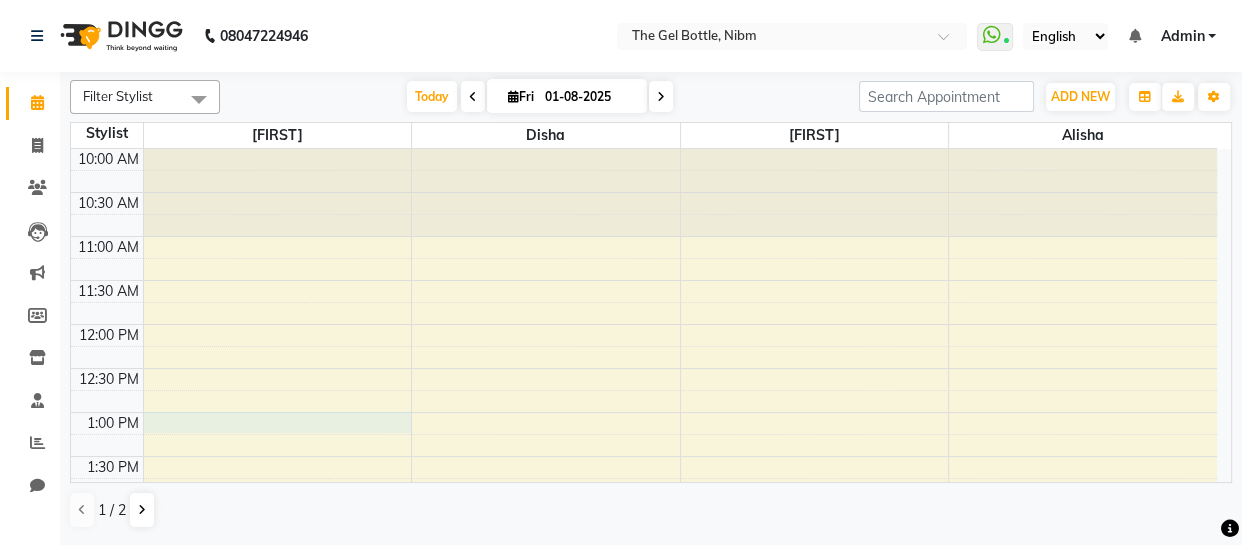 click on "10:00 AM 10:30 AM 11:00 AM 11:30 AM 12:00 PM 12:30 PM 1:00 PM 1:30 PM 2:00 PM 2:30 PM 3:00 PM 3:30 PM 4:00 PM 4:30 PM 5:00 PM 5:30 PM 6:00 PM 6:30 PM 7:00 PM 7:30 PM 8:00 PM 8:30 PM" at bounding box center [644, 632] 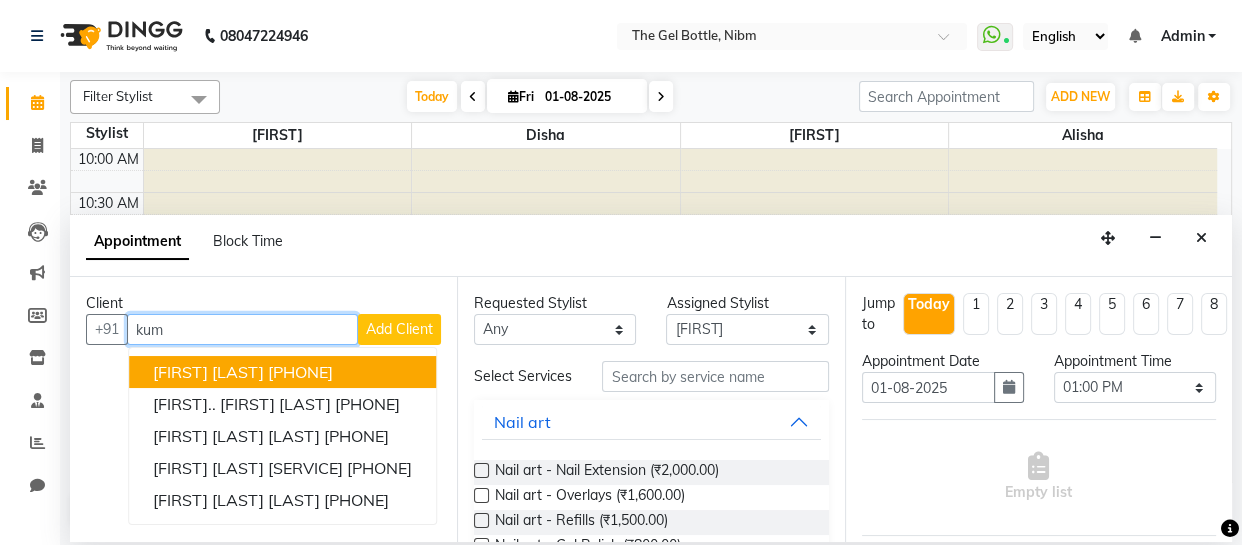click on "[FIRST] [LAST]" at bounding box center (208, 372) 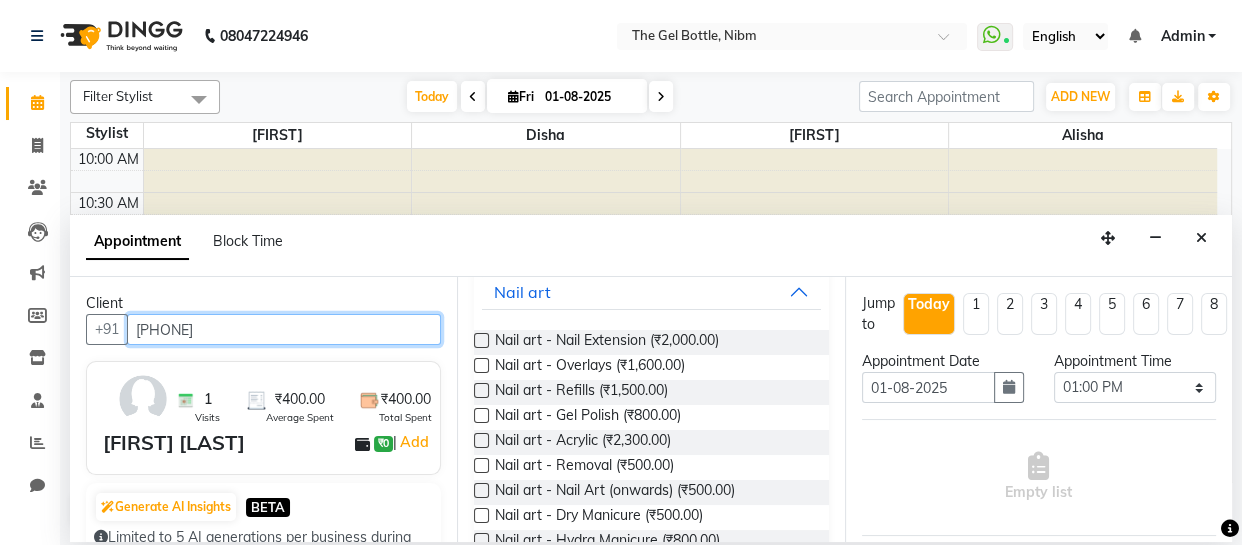 scroll, scrollTop: 131, scrollLeft: 0, axis: vertical 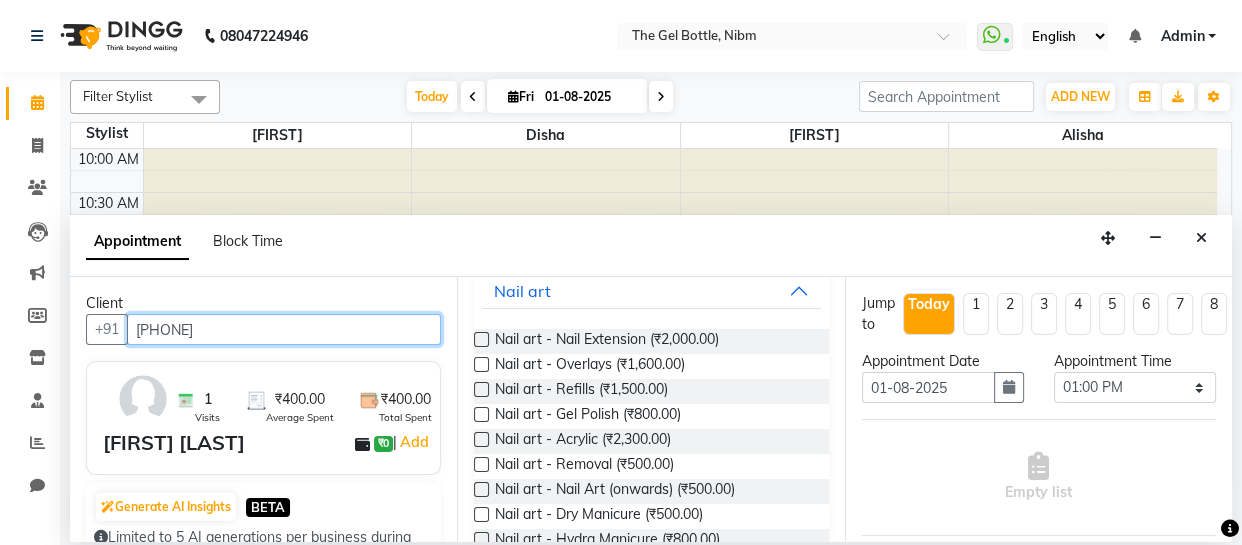 type on "[PHONE]" 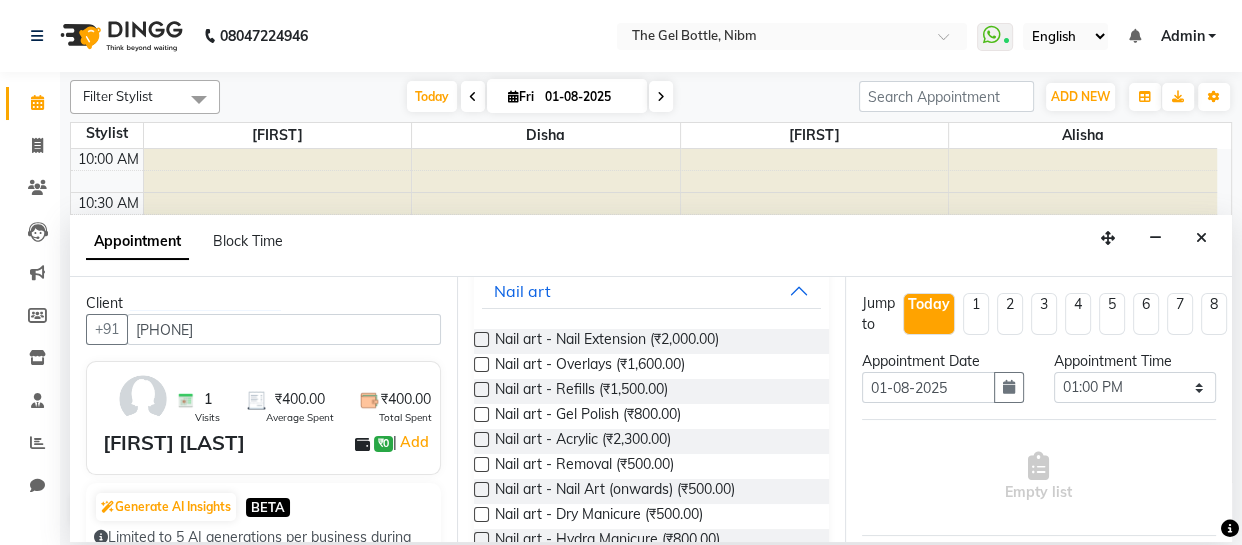 click at bounding box center [481, 464] 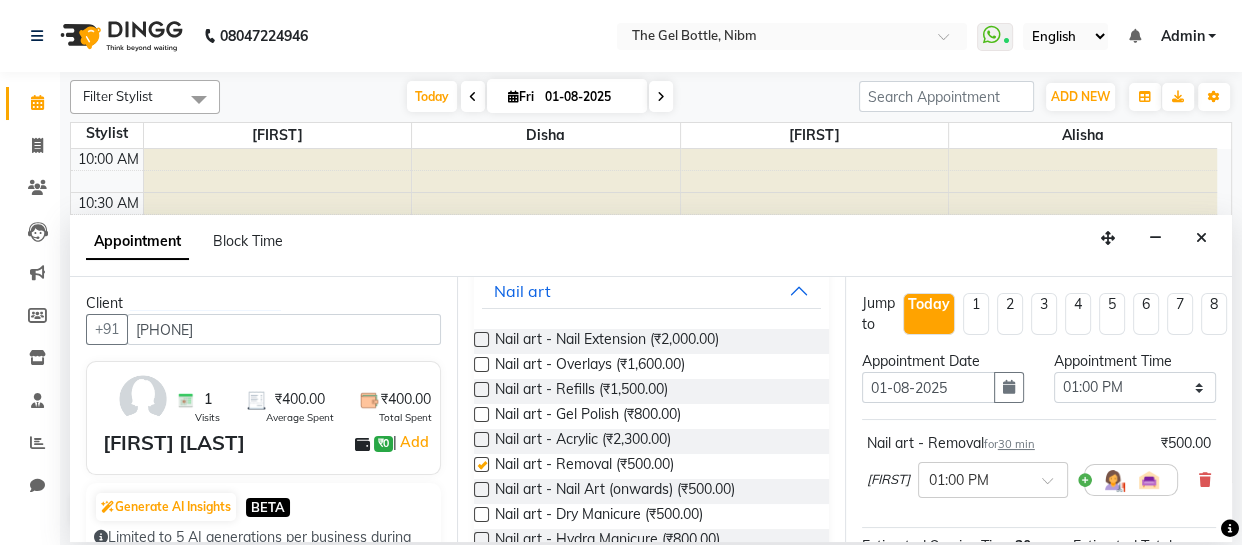 checkbox on "false" 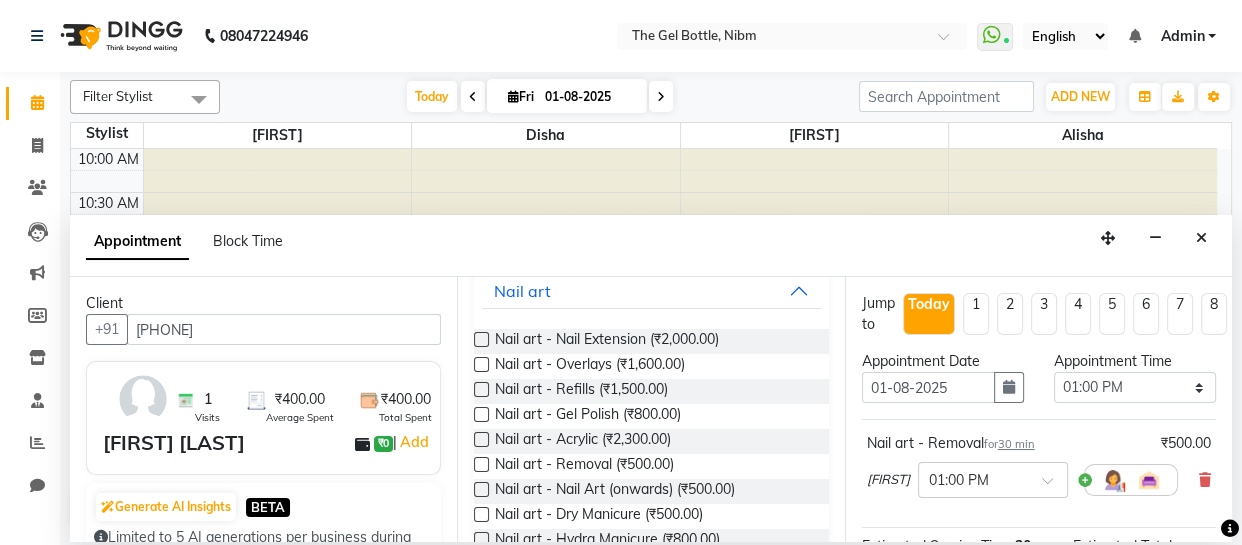 scroll, scrollTop: 219, scrollLeft: 0, axis: vertical 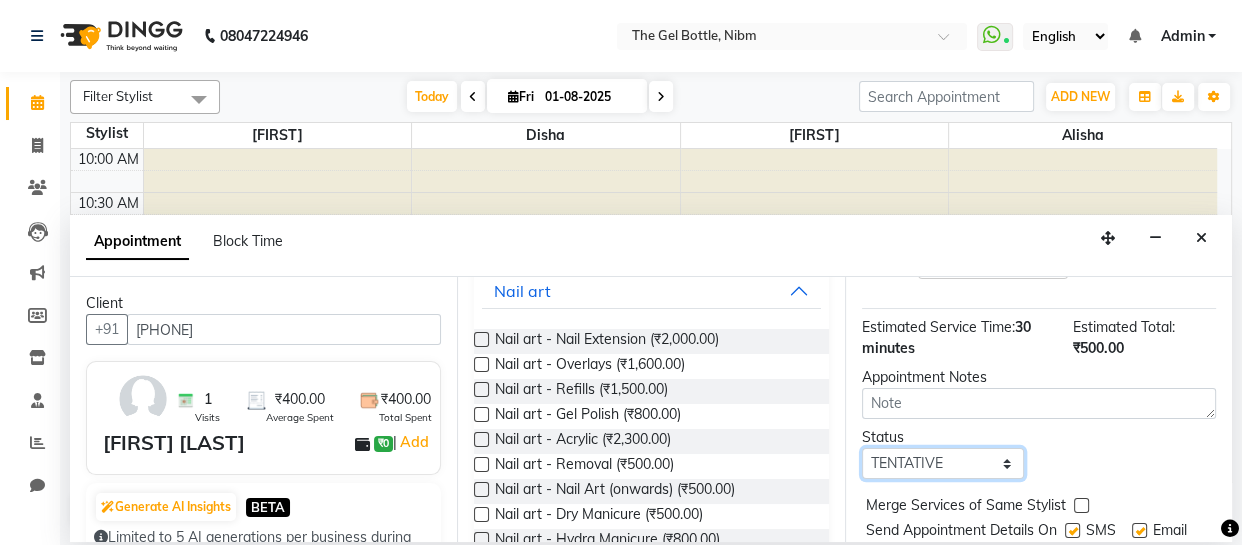 click on "Select TENTATIVE CONFIRM CHECK-IN UPCOMING" at bounding box center (943, 463) 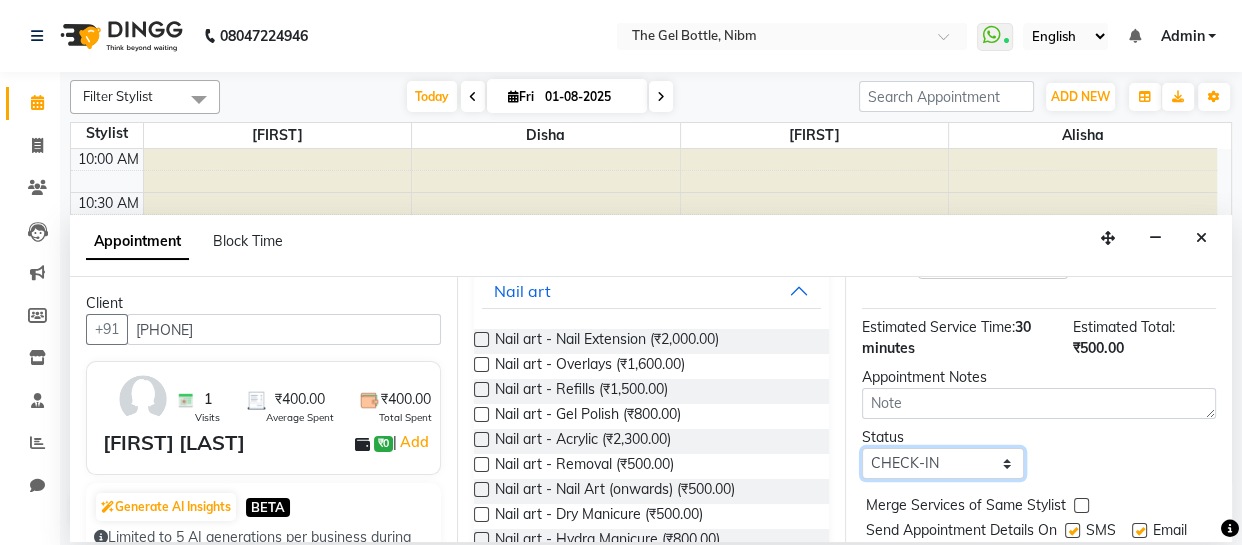 click on "Select TENTATIVE CONFIRM CHECK-IN UPCOMING" at bounding box center (943, 463) 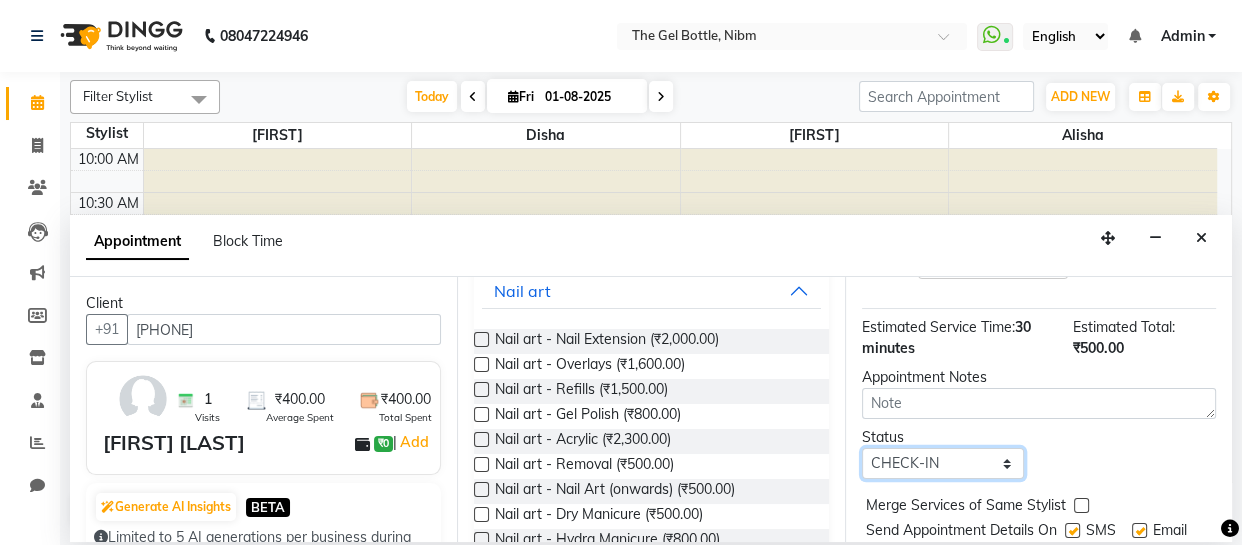 scroll, scrollTop: 312, scrollLeft: 0, axis: vertical 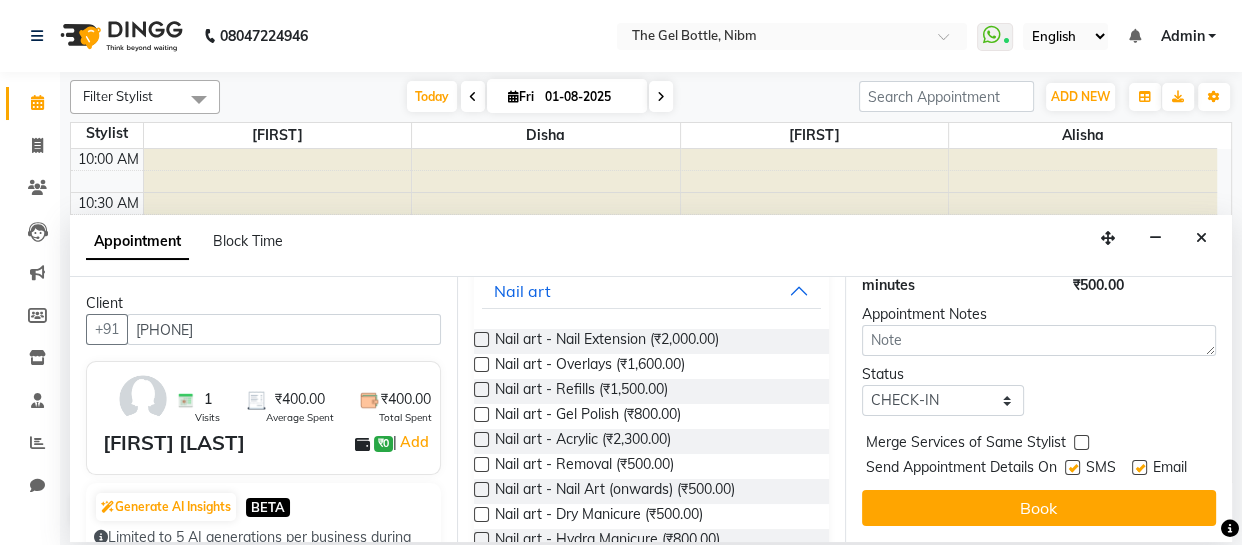 click at bounding box center [1072, 467] 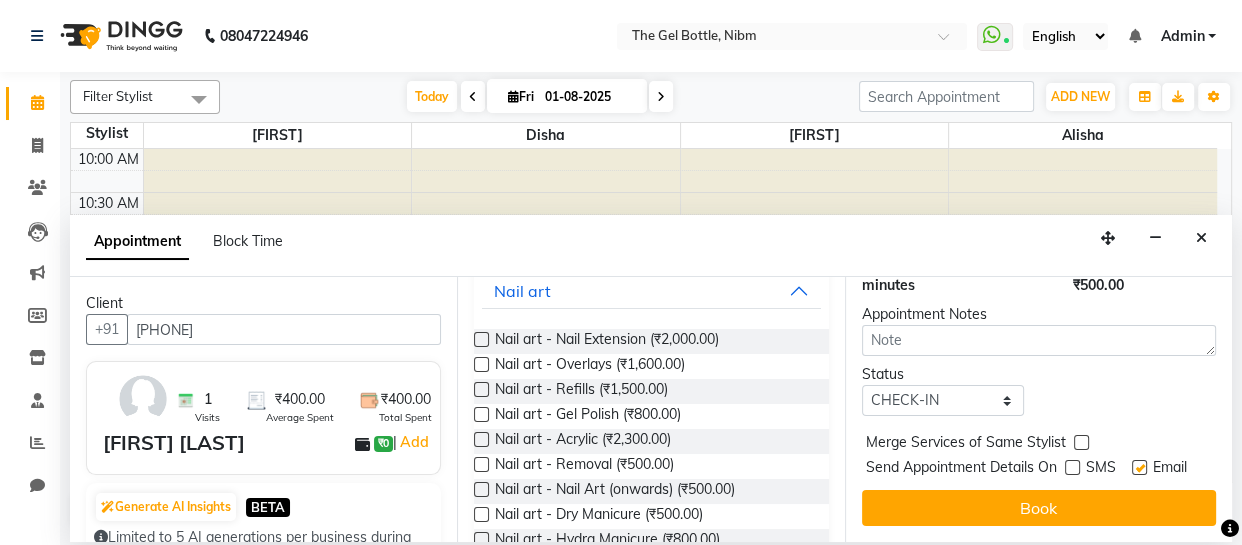 click at bounding box center [1139, 467] 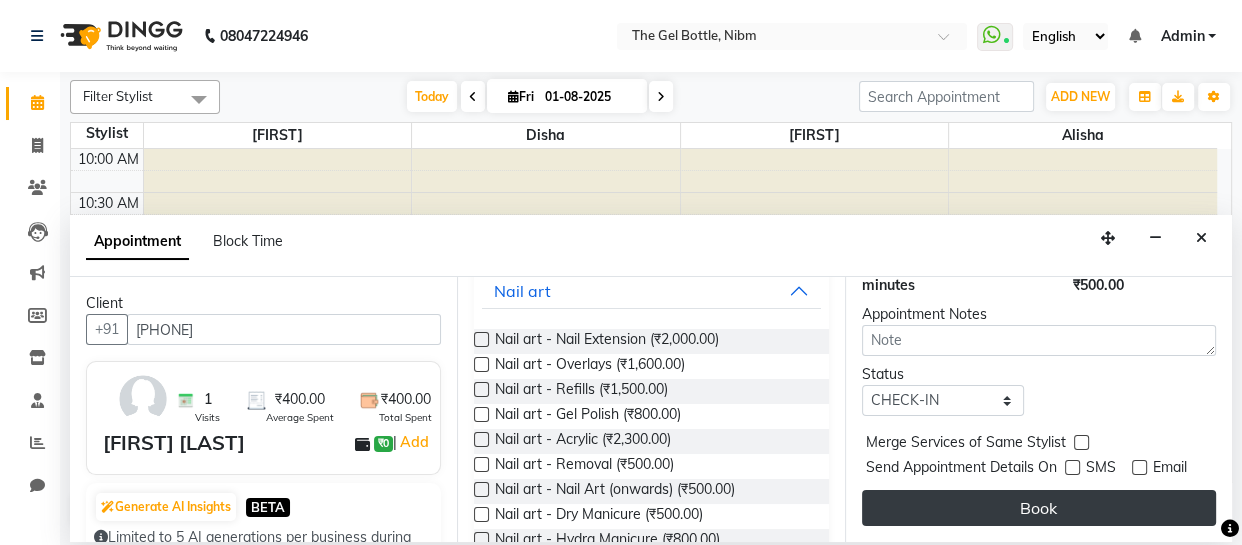 click on "Book" at bounding box center (1039, 508) 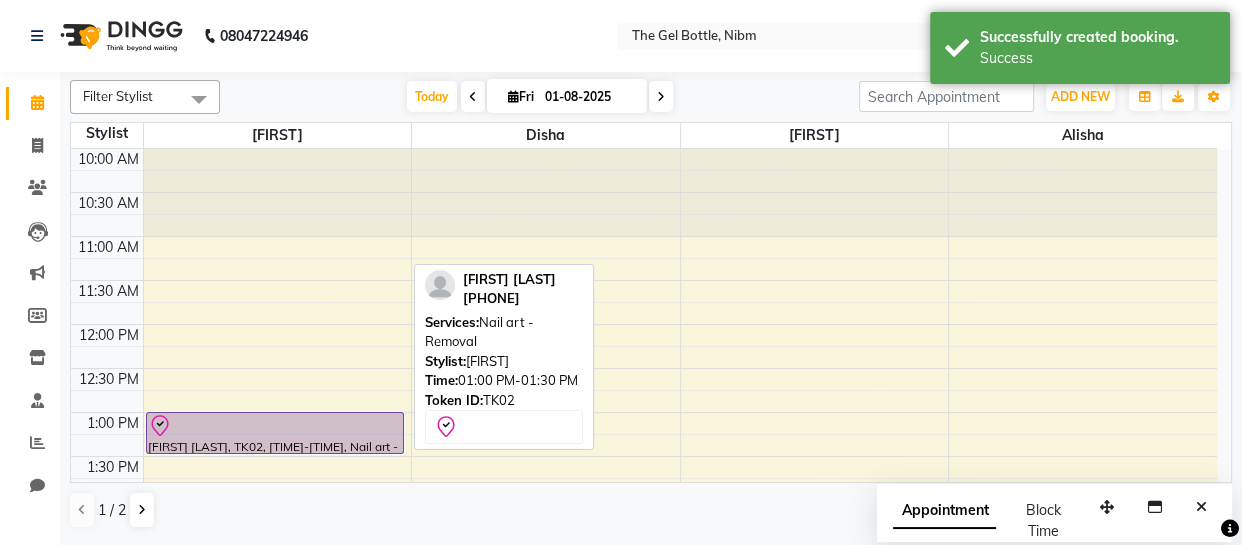 click at bounding box center [275, 426] 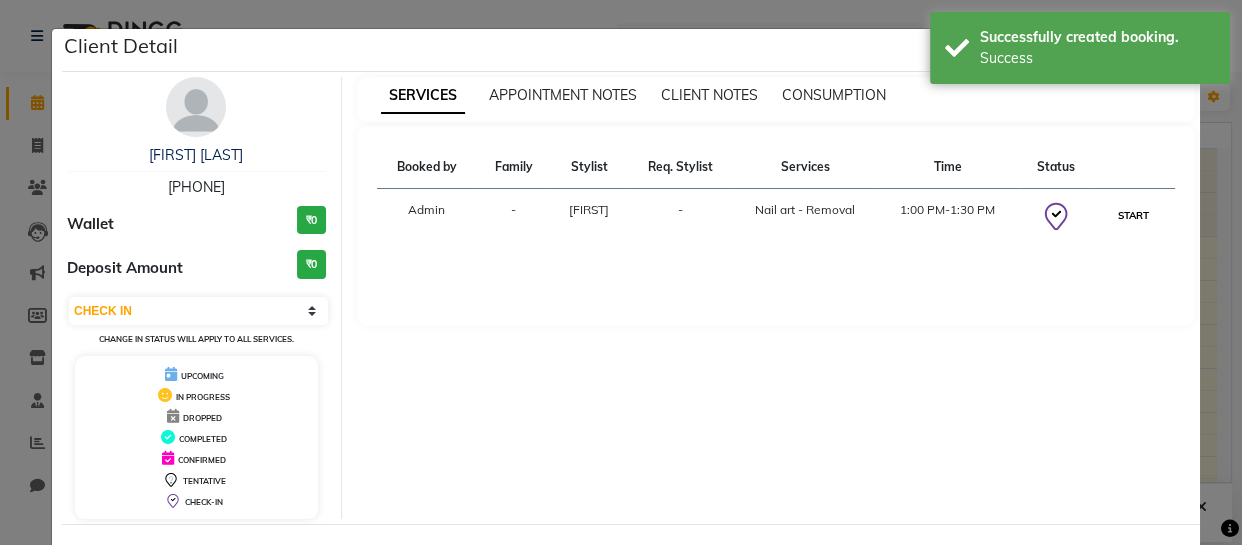 click on "START" at bounding box center [1133, 215] 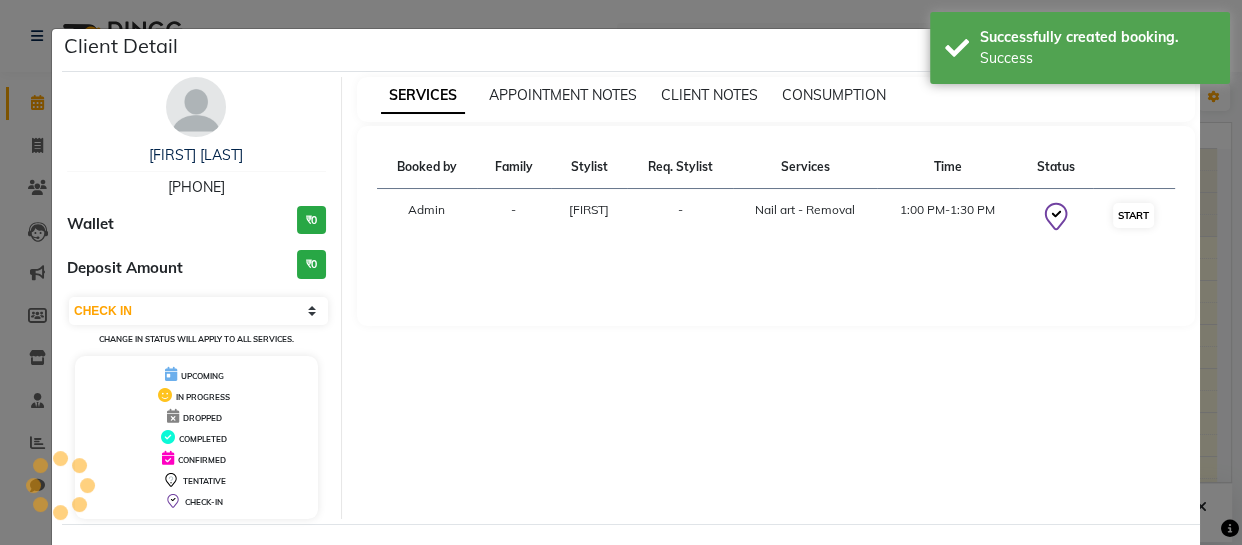 select on "1" 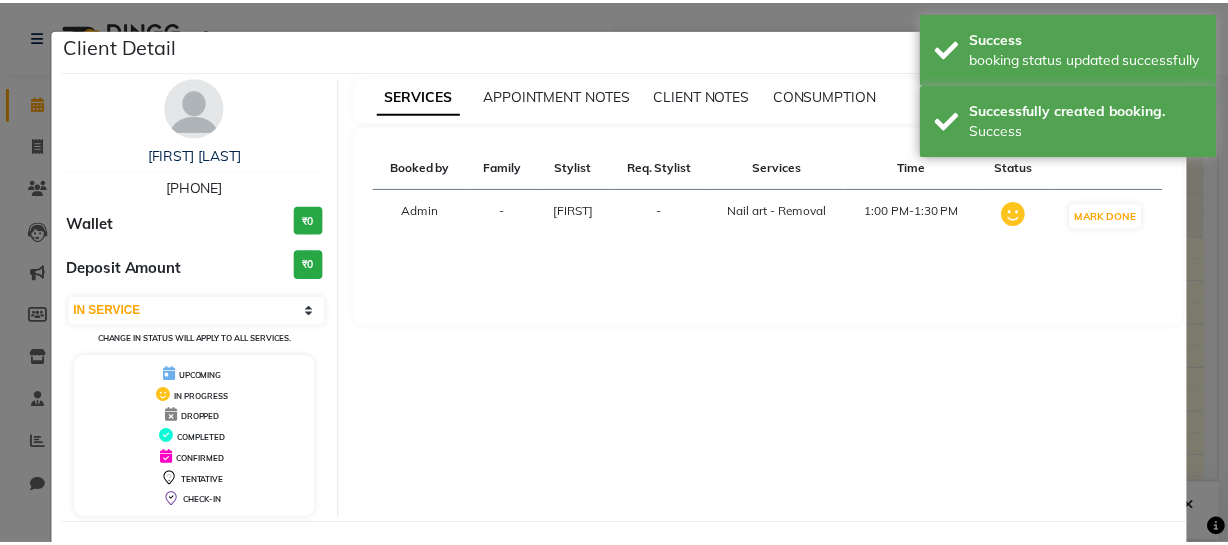 scroll, scrollTop: 80, scrollLeft: 0, axis: vertical 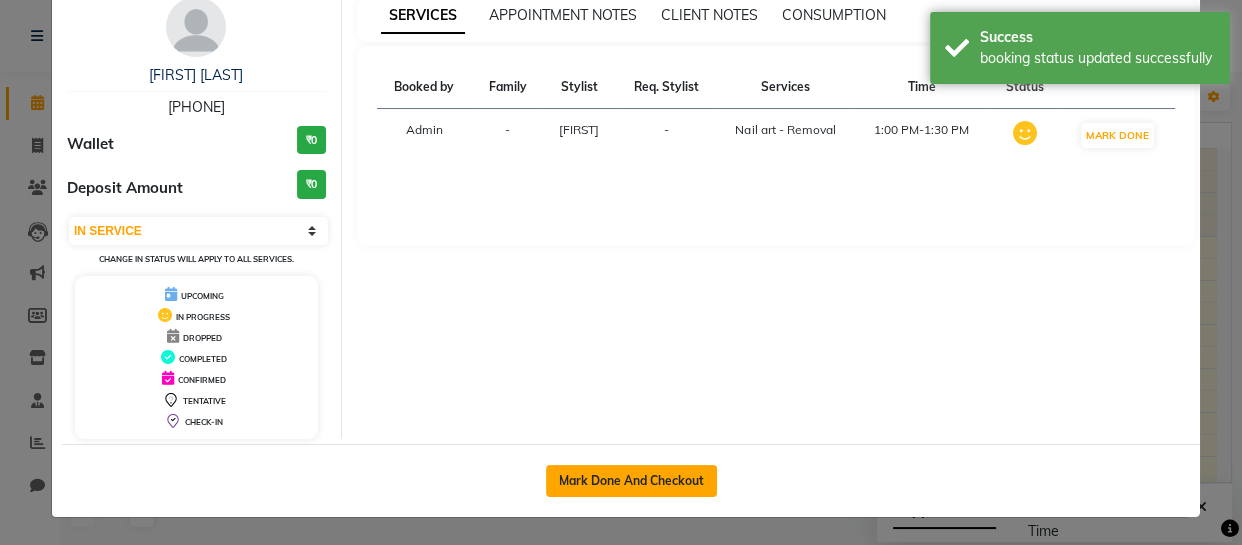 click on "Mark Done And Checkout" 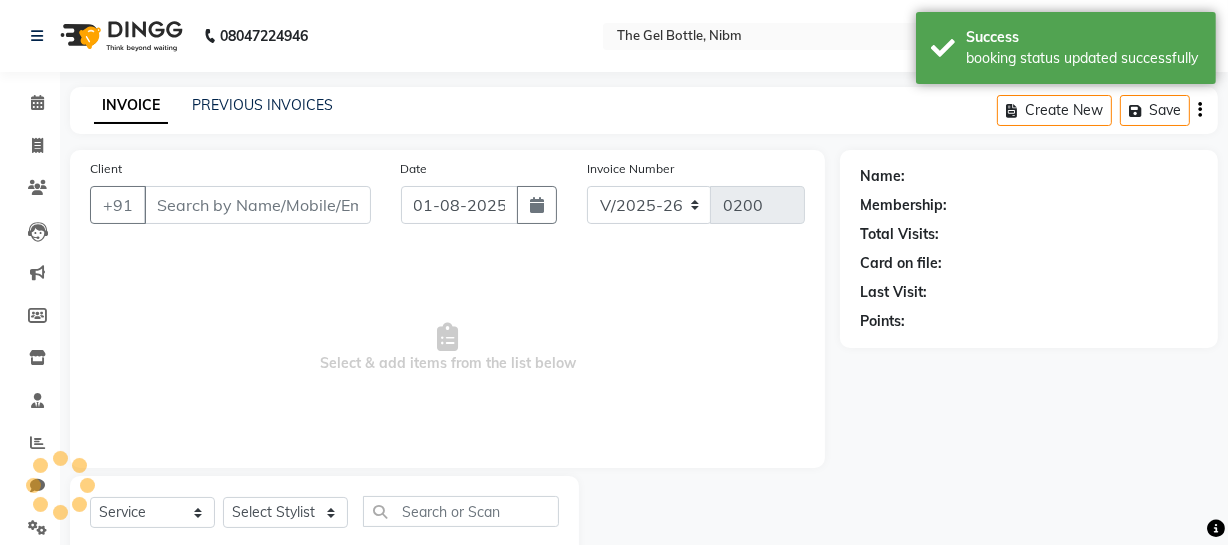 type on "[PHONE]" 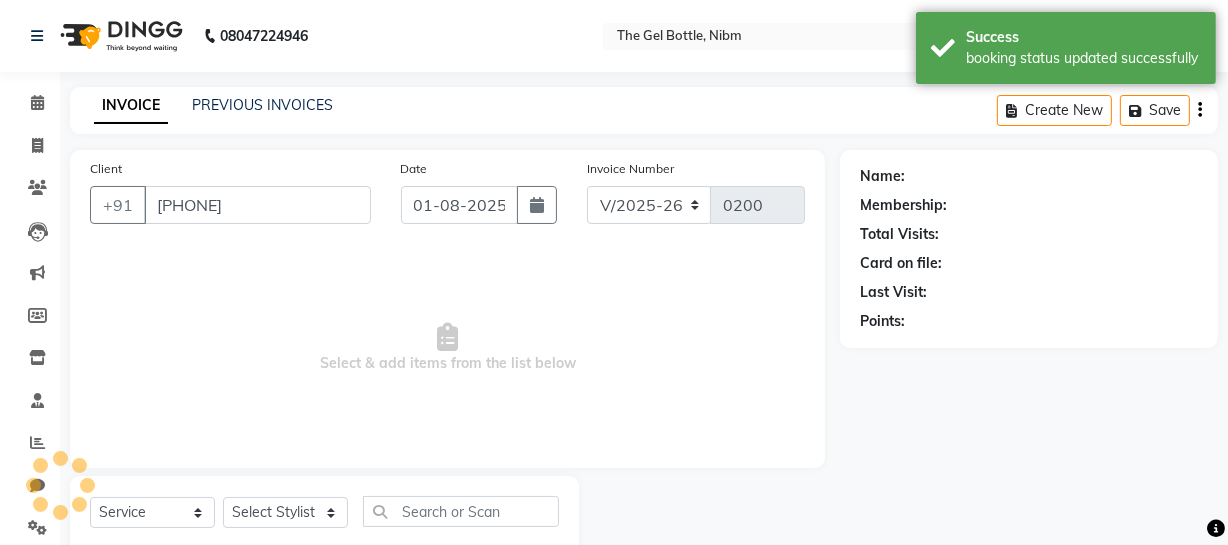 select on "69368" 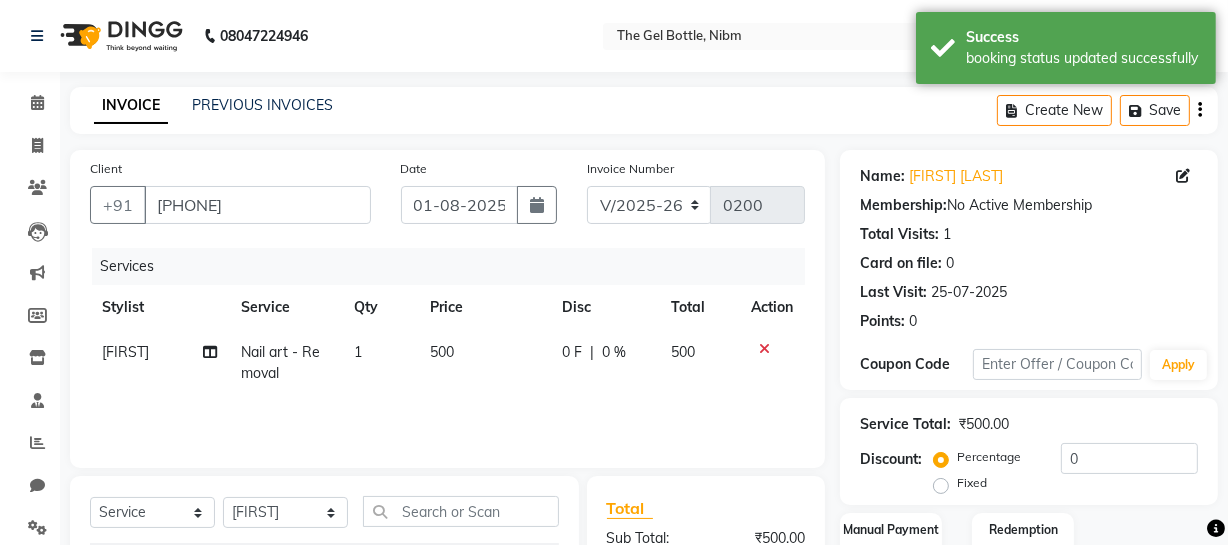 click on "500" 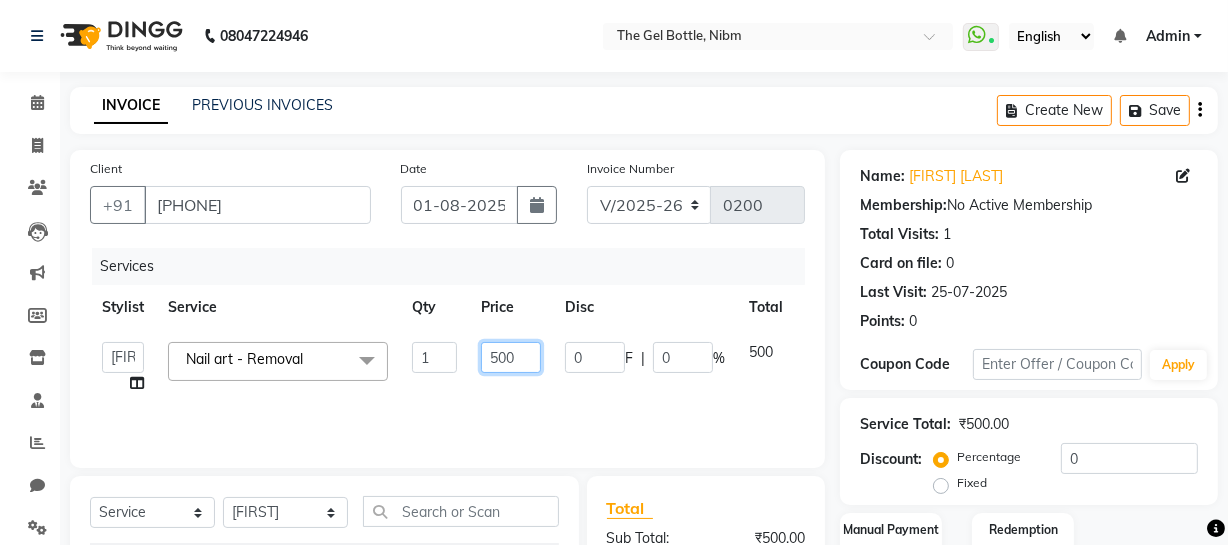 click on "500" 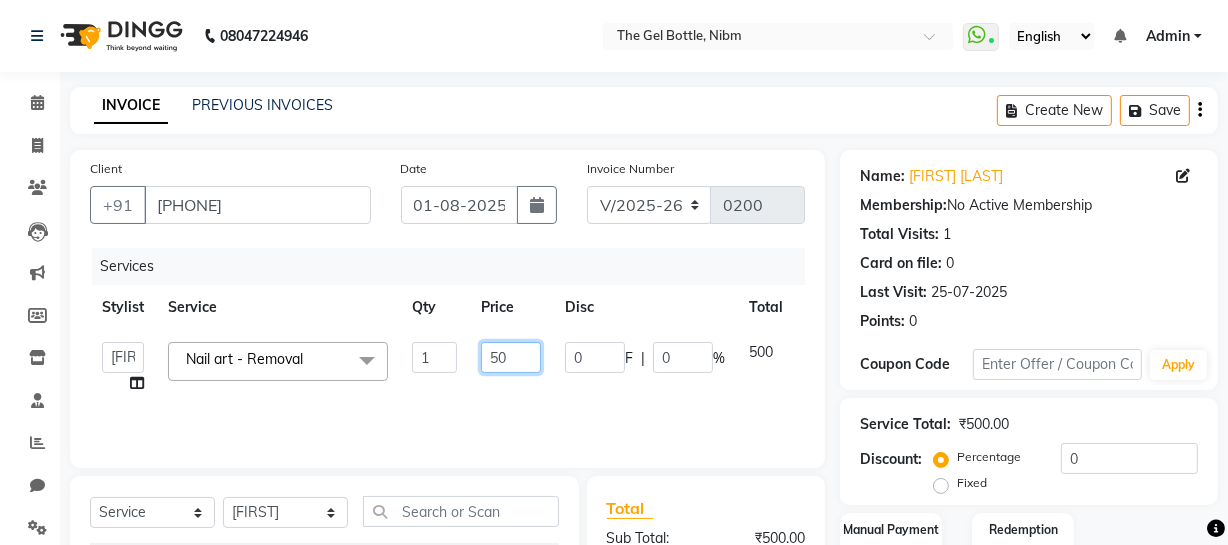 type on "5" 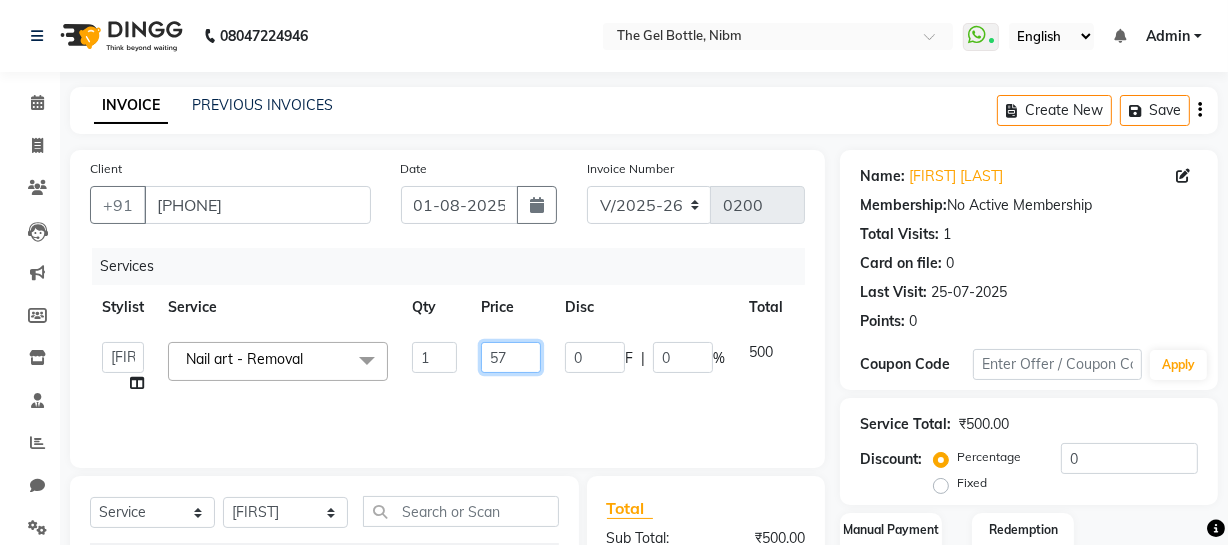 type on "570" 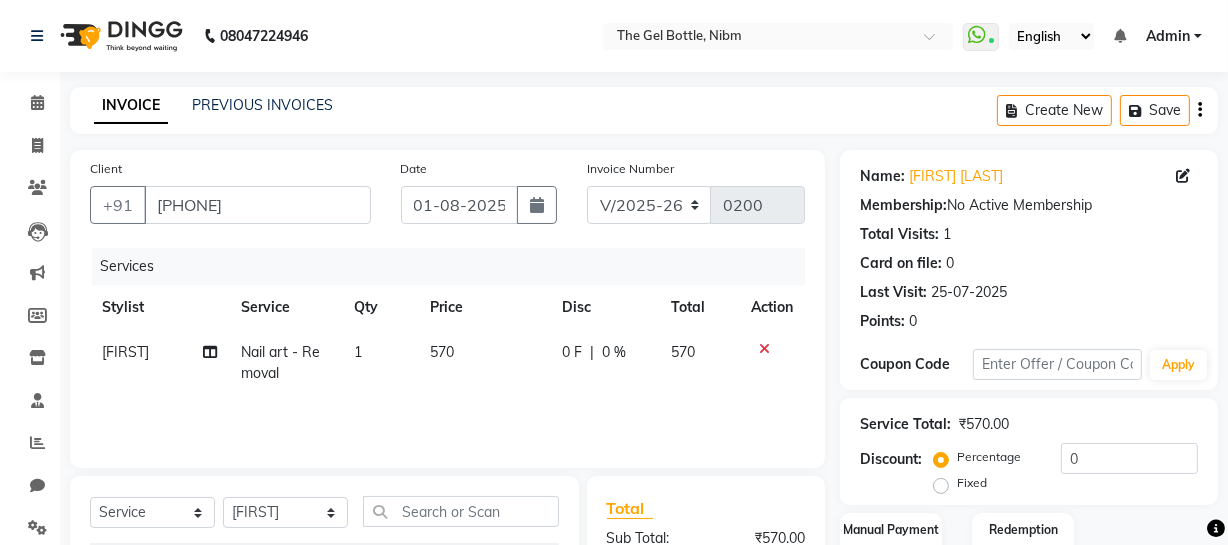 click on "Fixed" 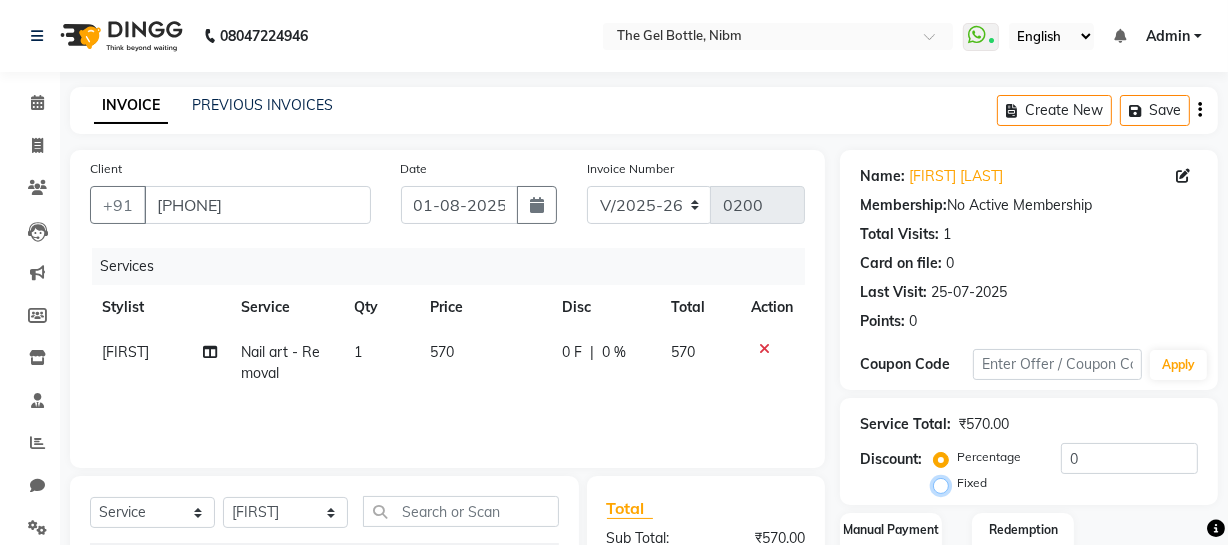 click on "Fixed" at bounding box center [945, 483] 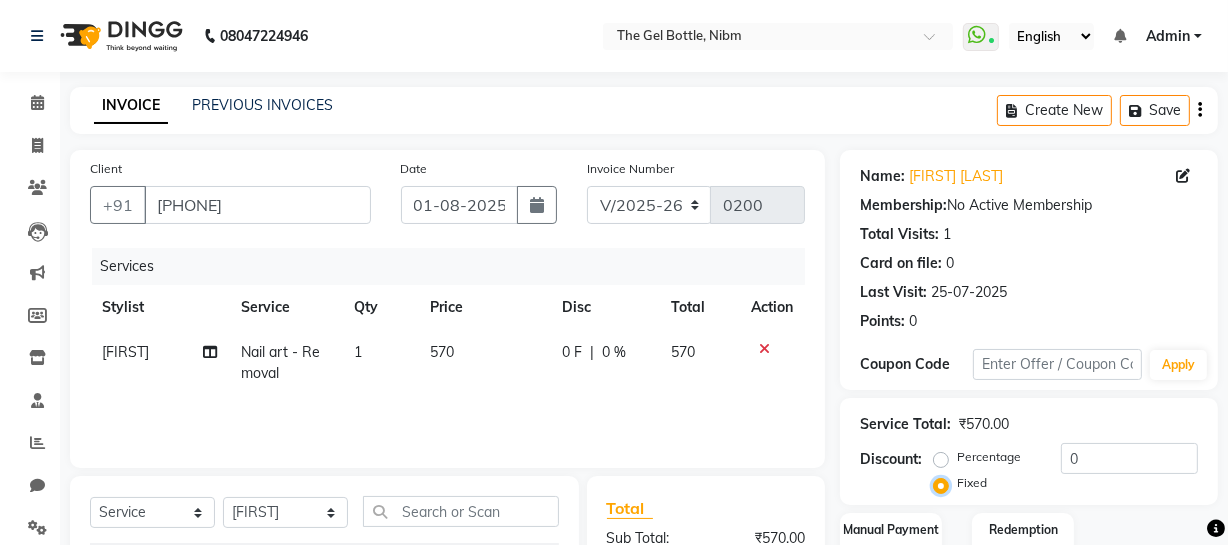 scroll, scrollTop: 257, scrollLeft: 0, axis: vertical 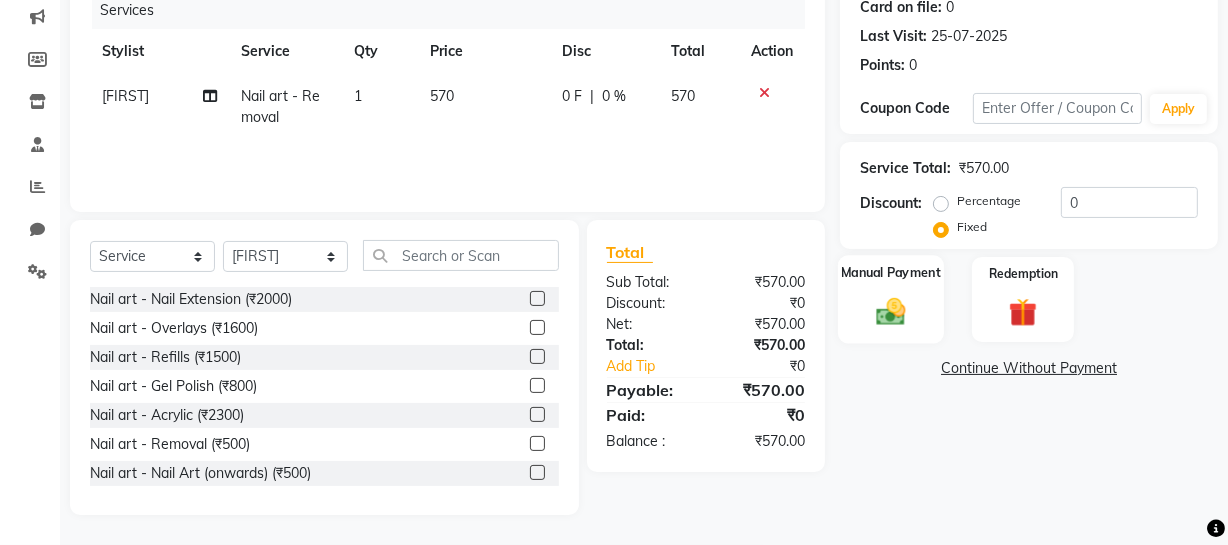 click 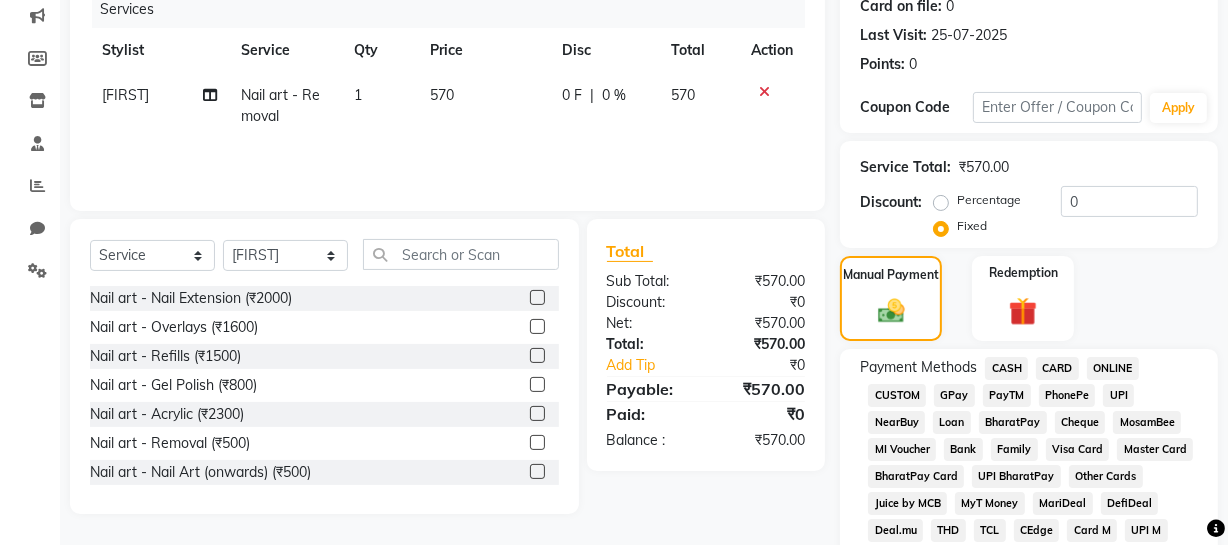 click on "CASH" 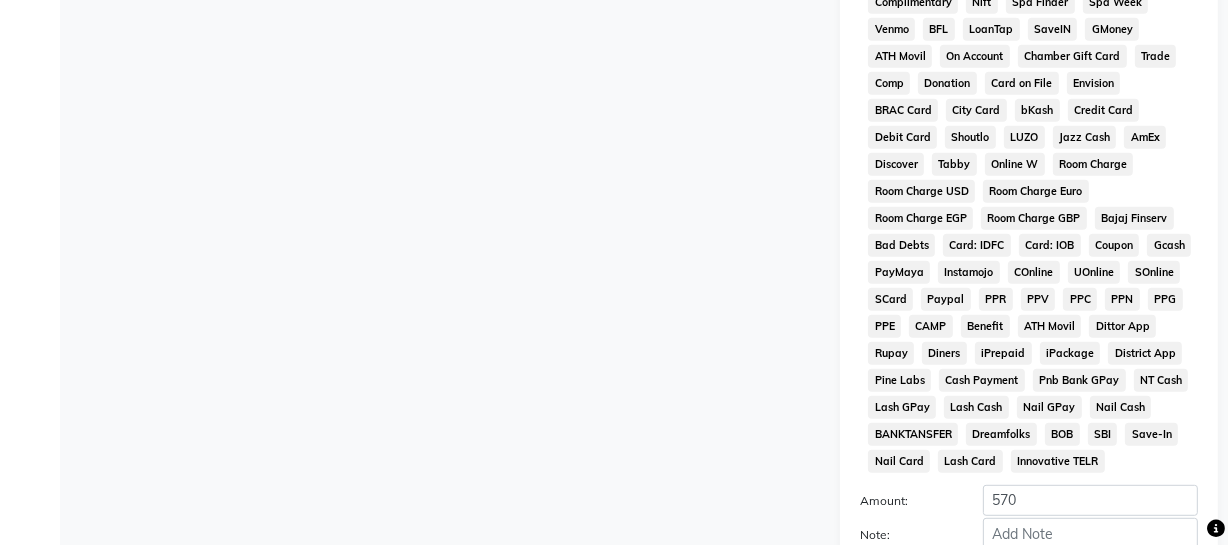 scroll, scrollTop: 1059, scrollLeft: 0, axis: vertical 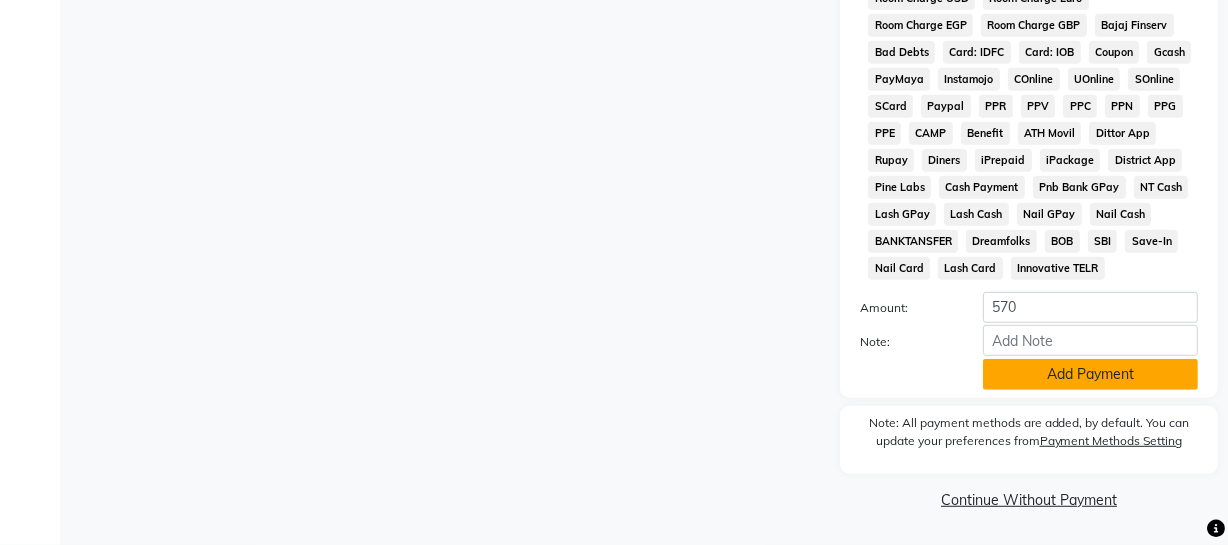 click on "Add Payment" 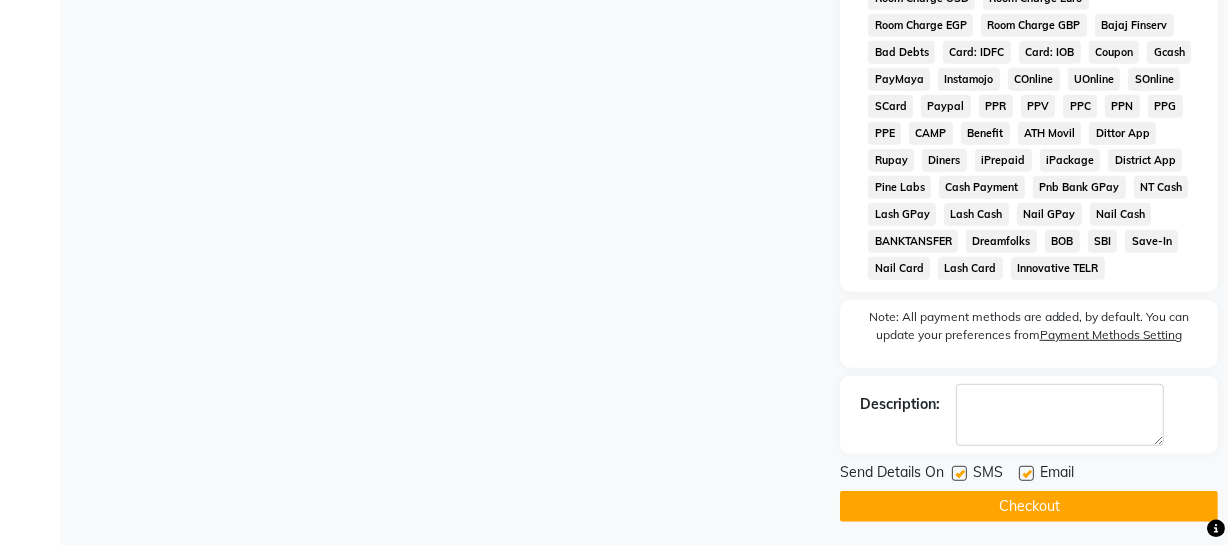 click 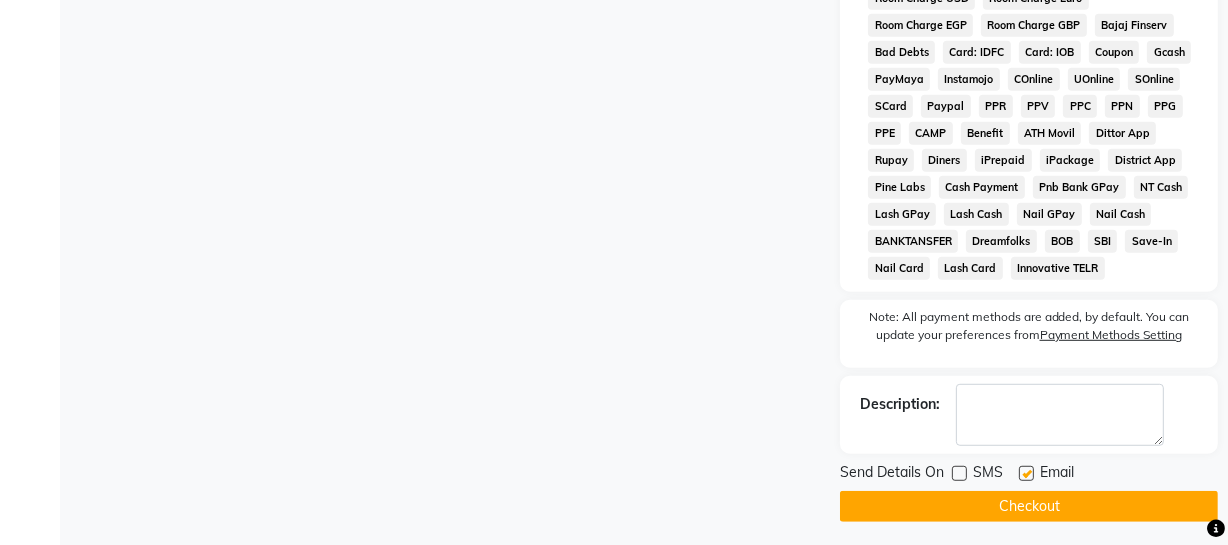 click 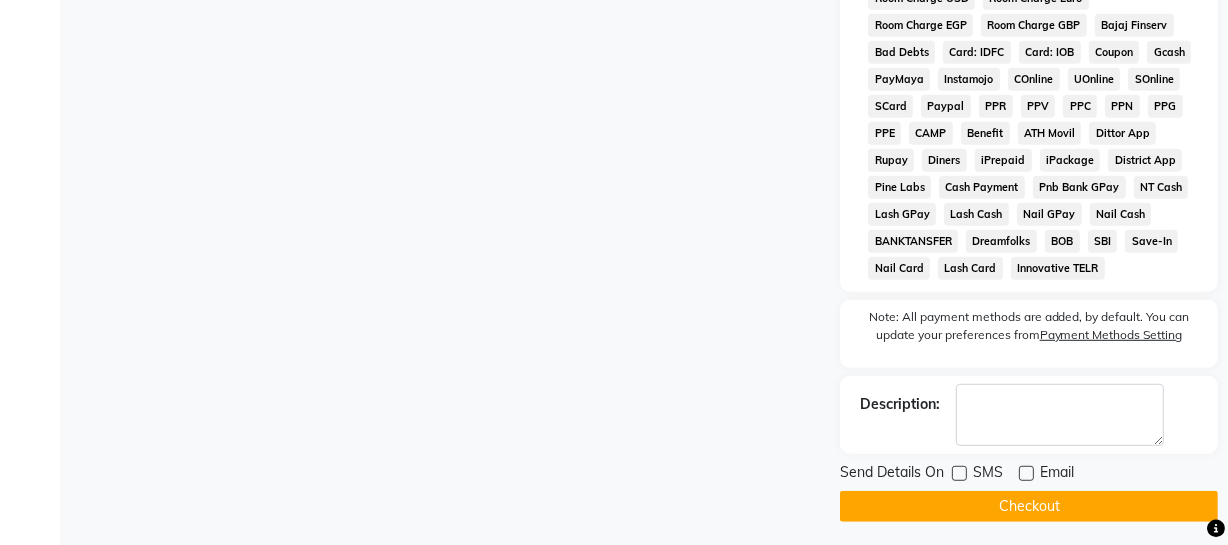 click on "Checkout" 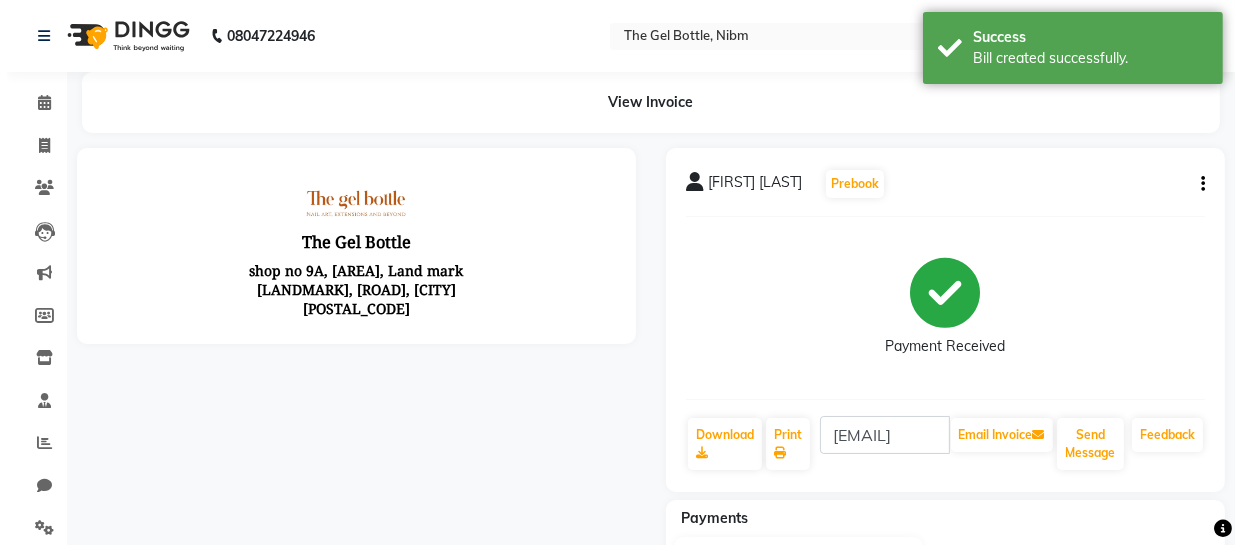 scroll, scrollTop: 0, scrollLeft: 0, axis: both 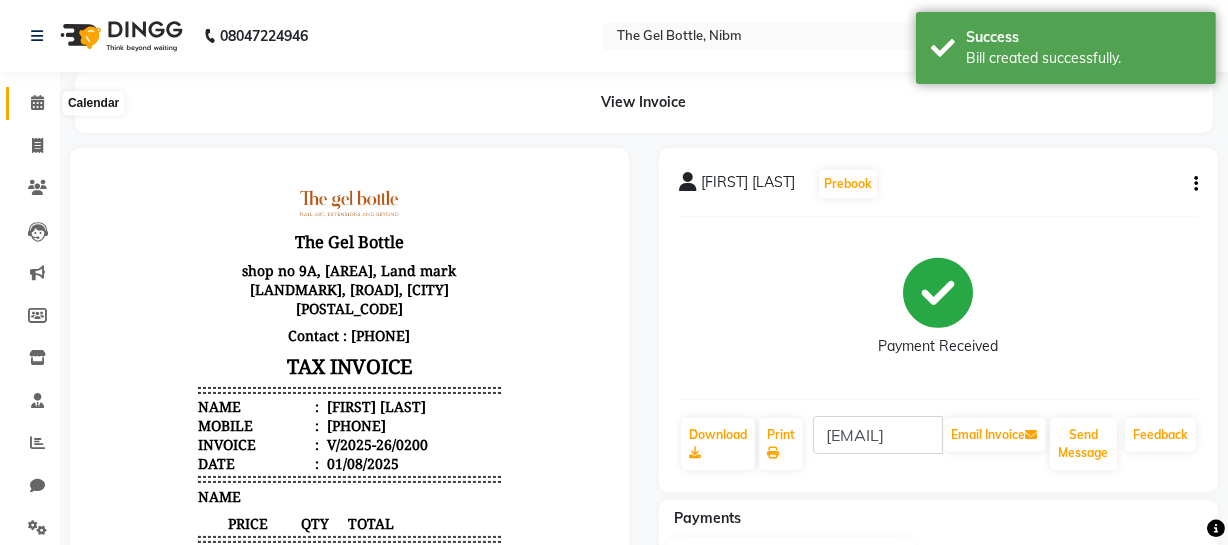 click 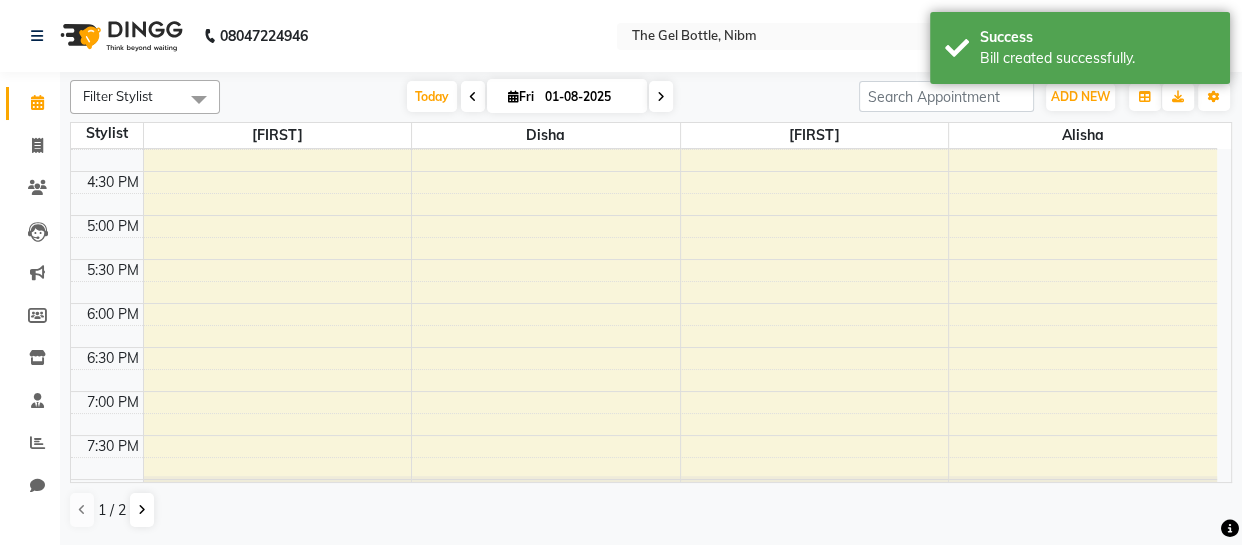 scroll, scrollTop: 550, scrollLeft: 0, axis: vertical 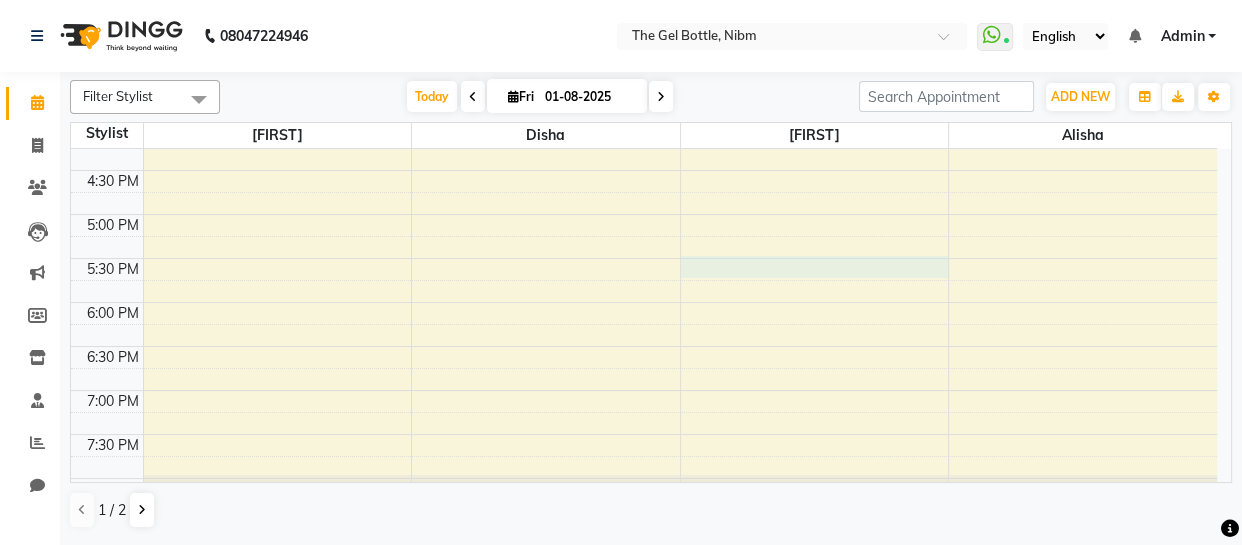 click on "[FIRST] [LAST], TK02, [TIME]-[TIME], Nail art - Removal" at bounding box center (644, 82) 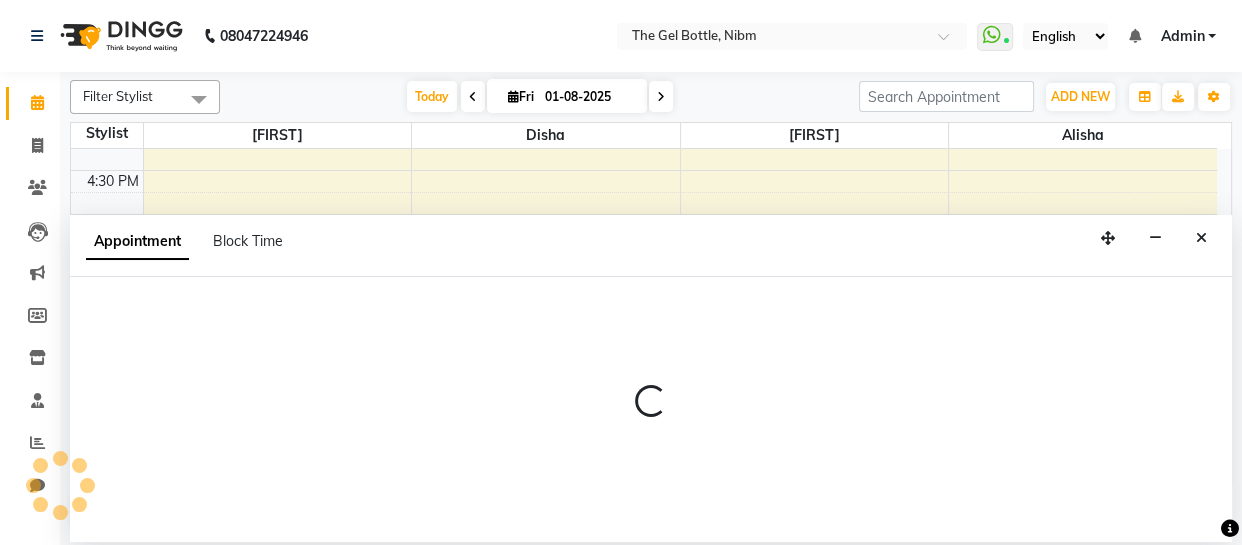 select on "[NUMBER]" 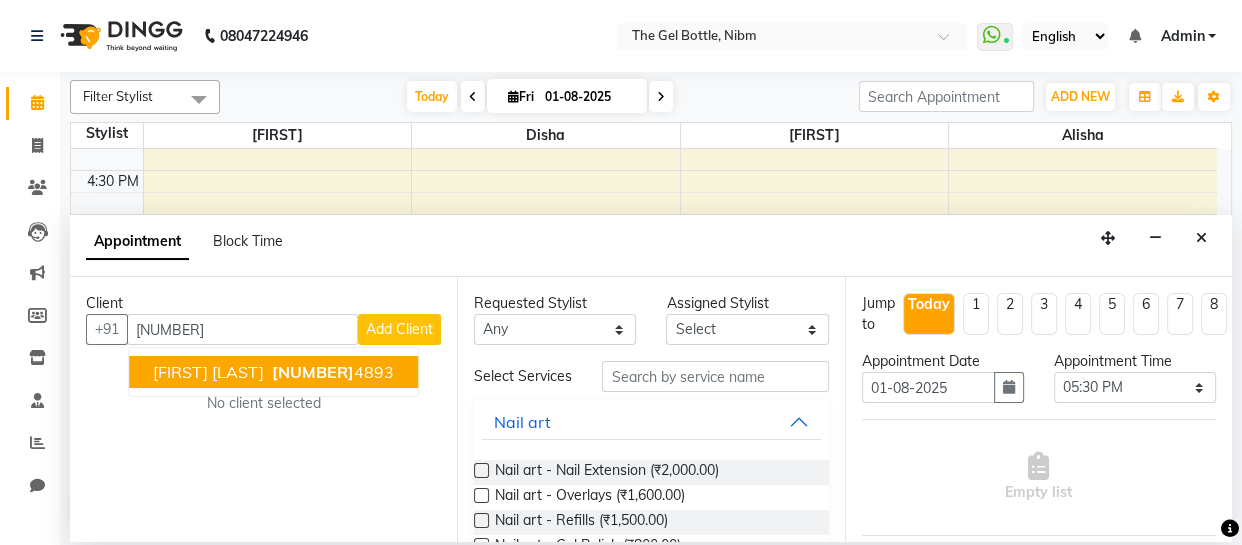 click on "[FIRST] [LAST]" at bounding box center [208, 372] 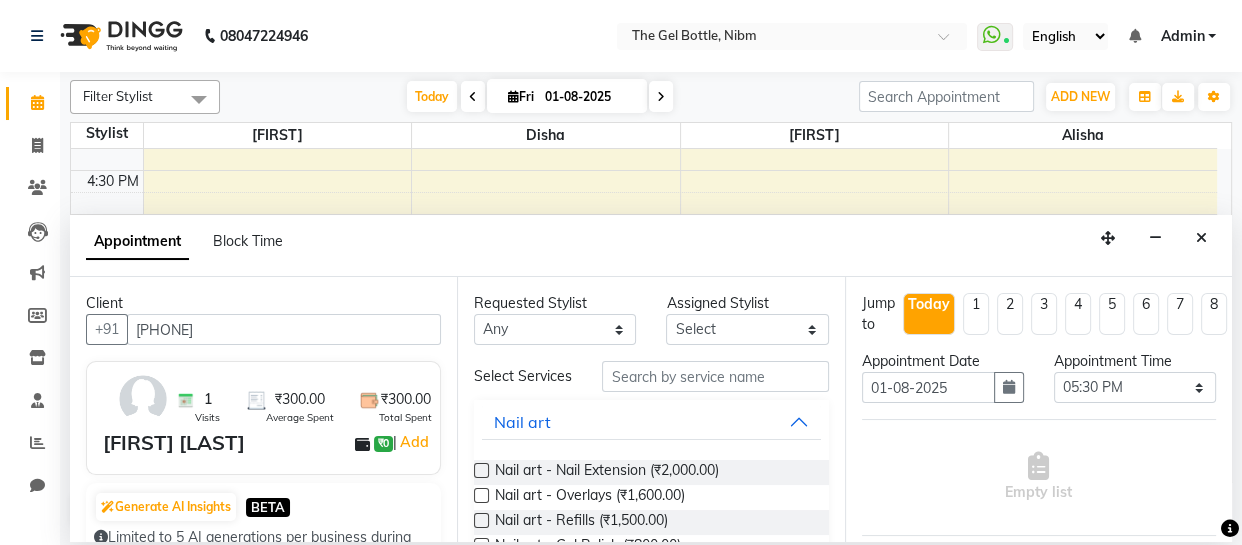 type on "[PHONE]" 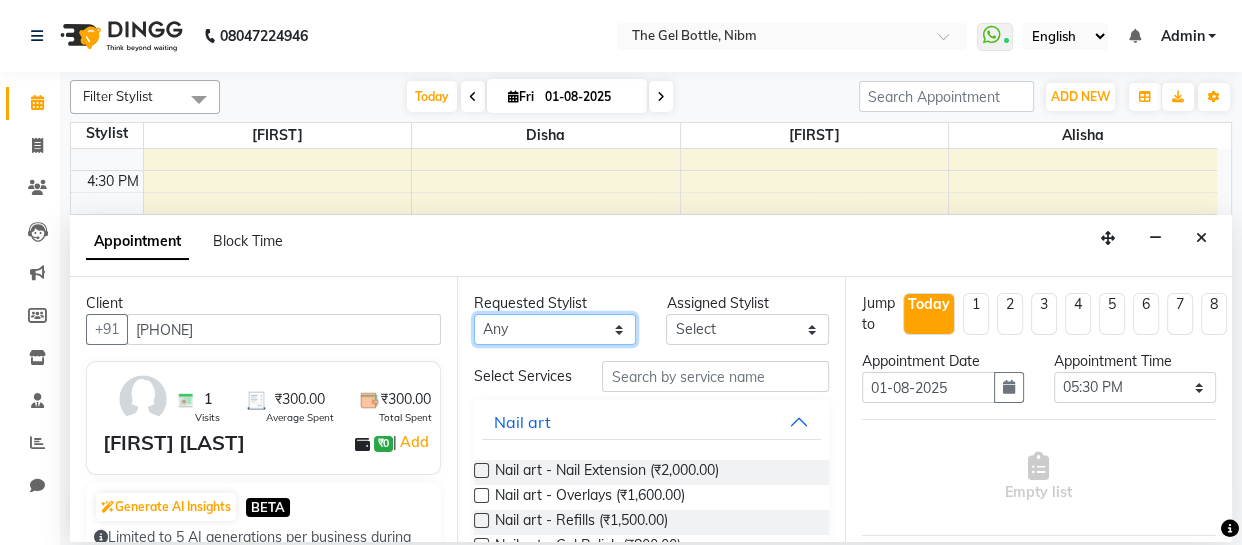 click on "Any [FIRST] [LAST] [LAST] [LAST] [LAST] [LAST] [LAST] [LAST] [LAST]" at bounding box center (555, 329) 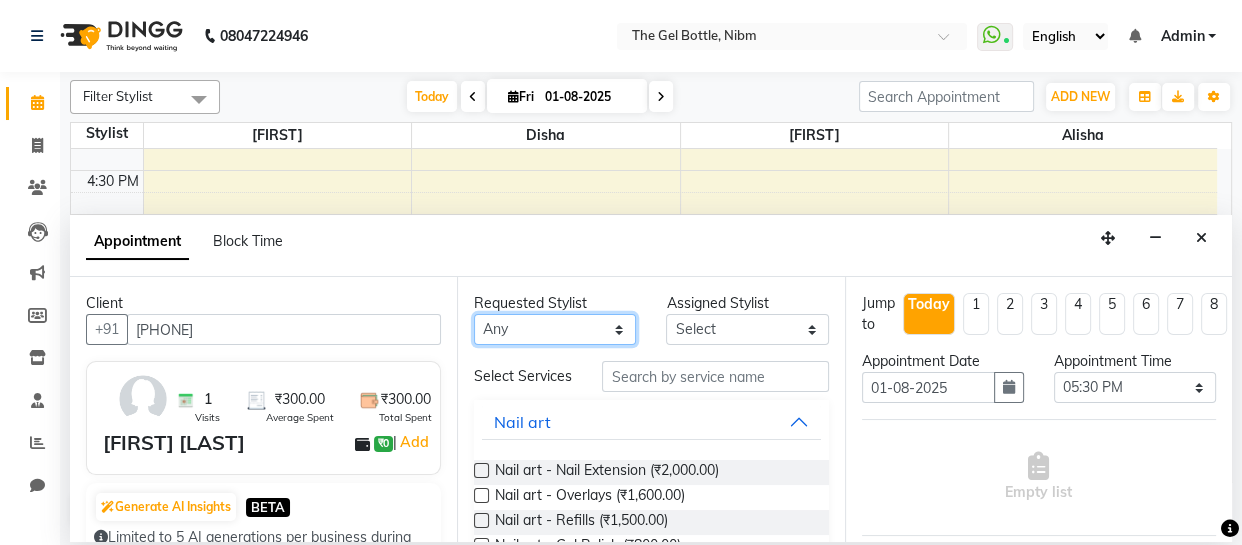 select on "[NUMBER]" 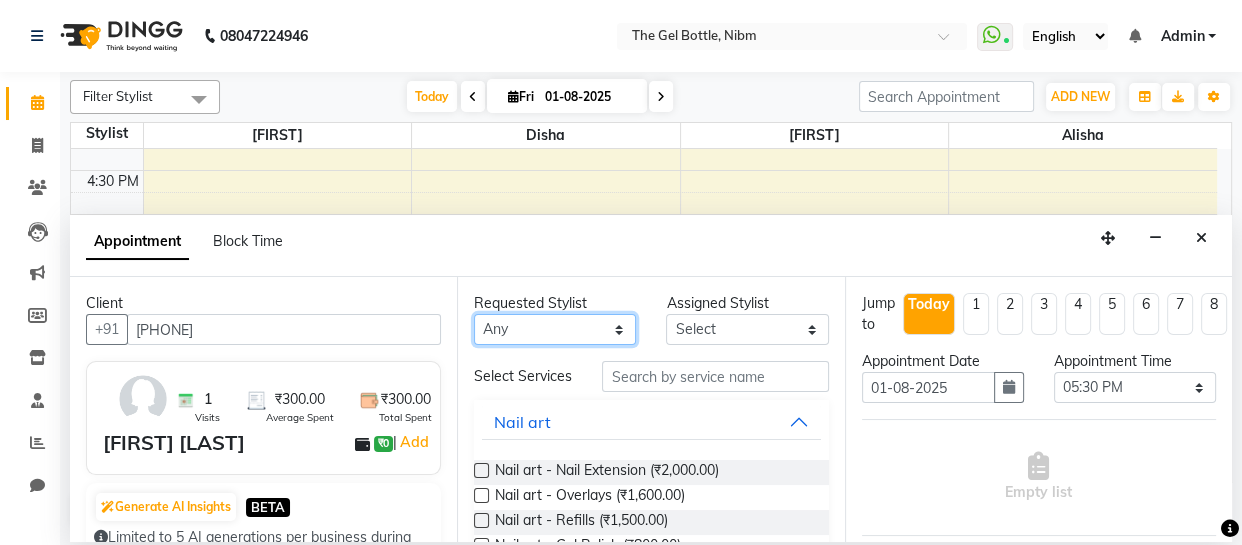click on "Any [FIRST] [LAST] [LAST] [LAST] [LAST] [LAST] [LAST] [LAST] [LAST]" at bounding box center (555, 329) 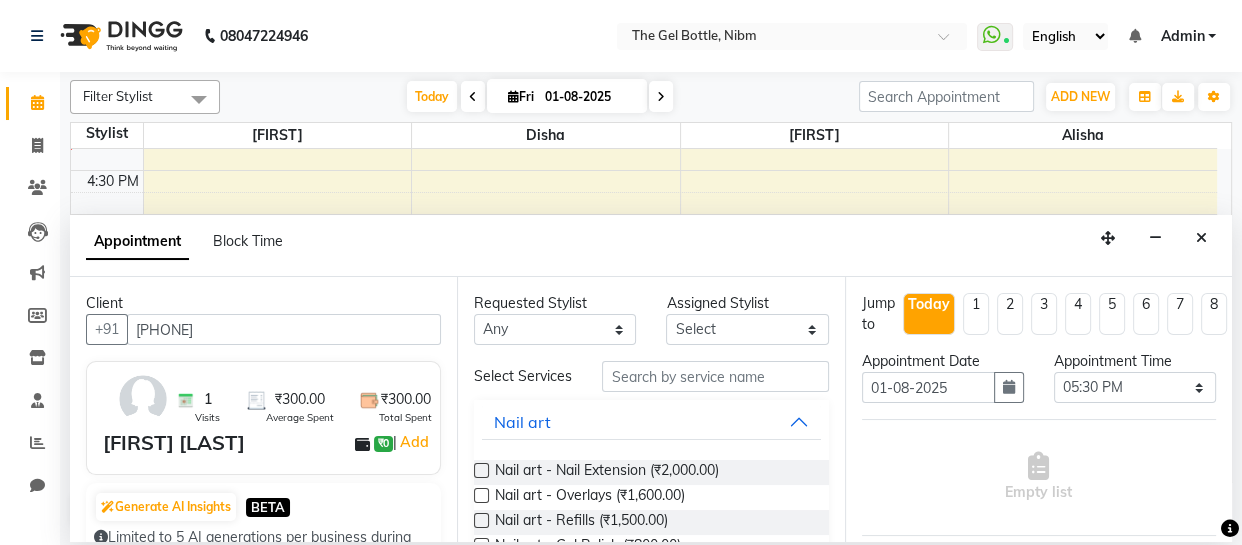 click at bounding box center (481, 495) 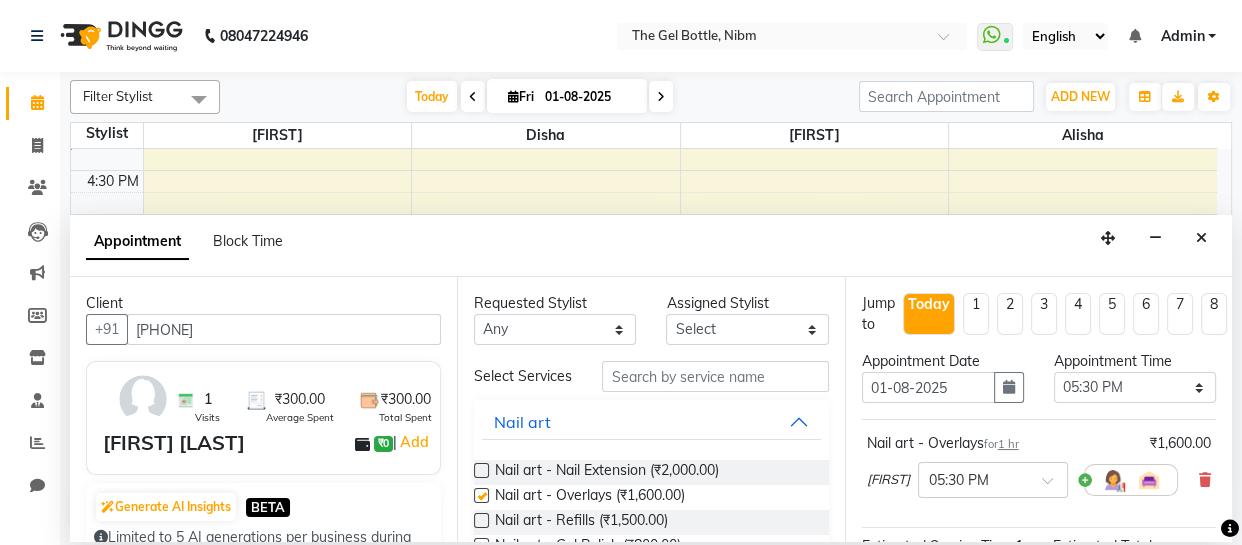 checkbox on "false" 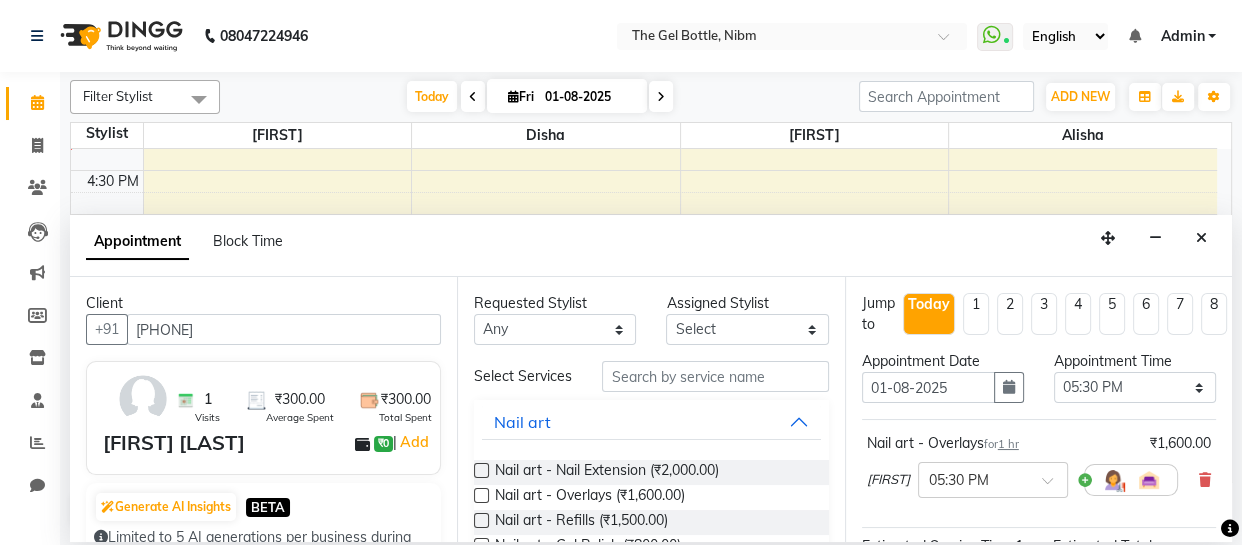 scroll, scrollTop: 219, scrollLeft: 0, axis: vertical 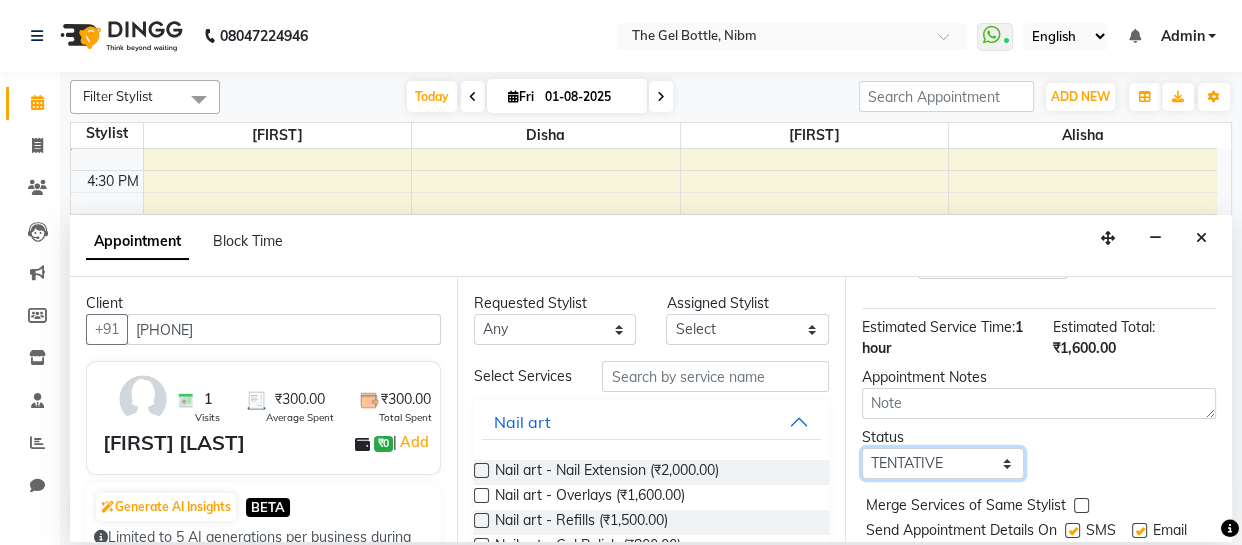 click on "Select TENTATIVE CONFIRM CHECK-IN UPCOMING" at bounding box center [943, 463] 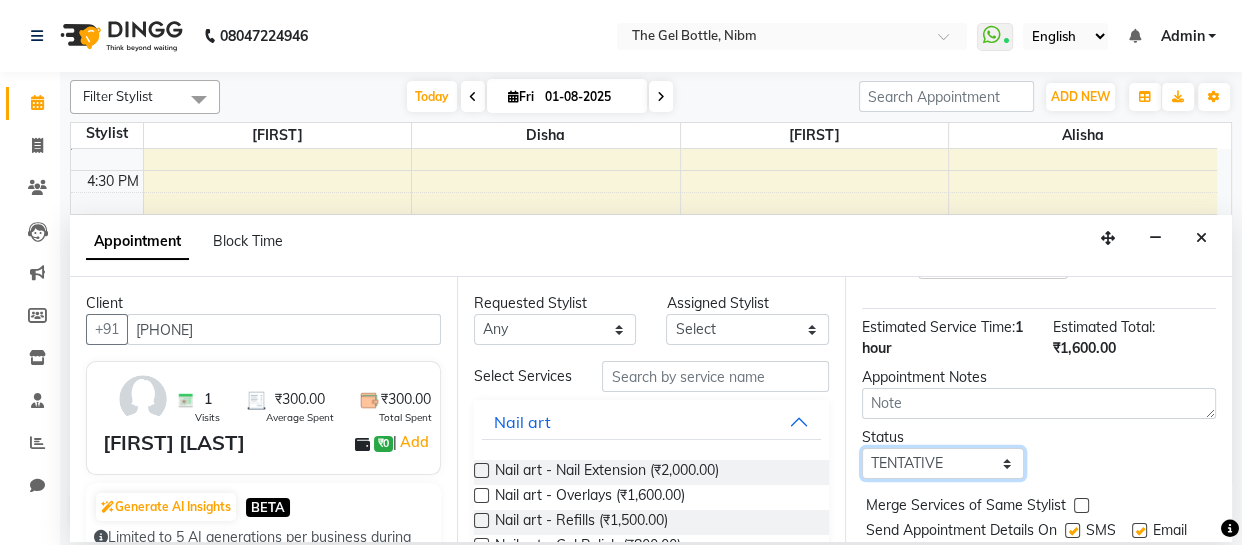 select on "confirm booking" 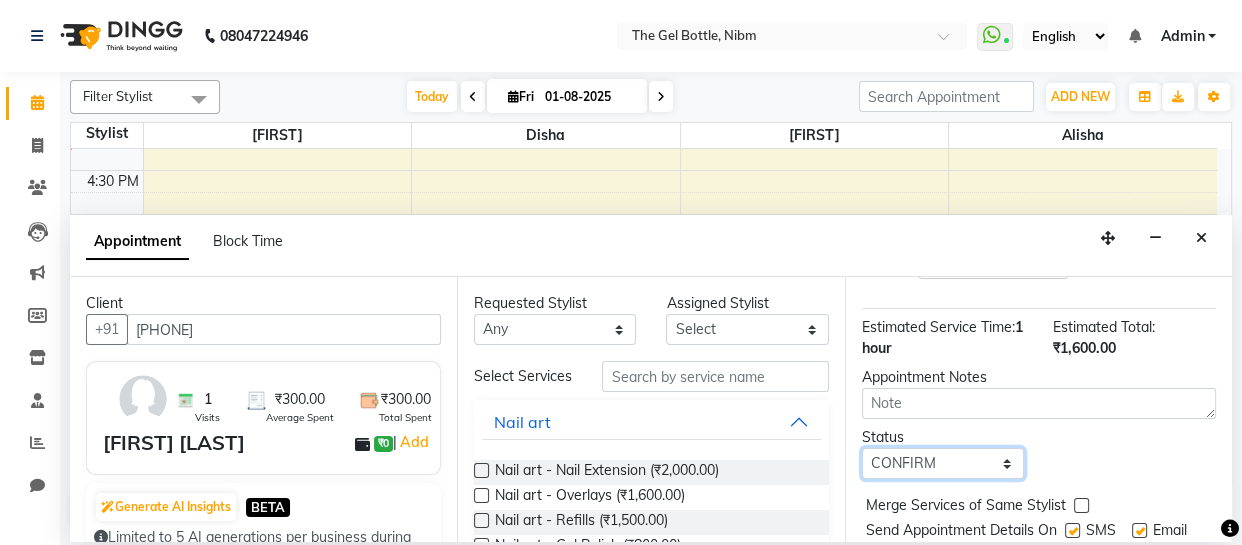 click on "Select TENTATIVE CONFIRM CHECK-IN UPCOMING" at bounding box center (943, 463) 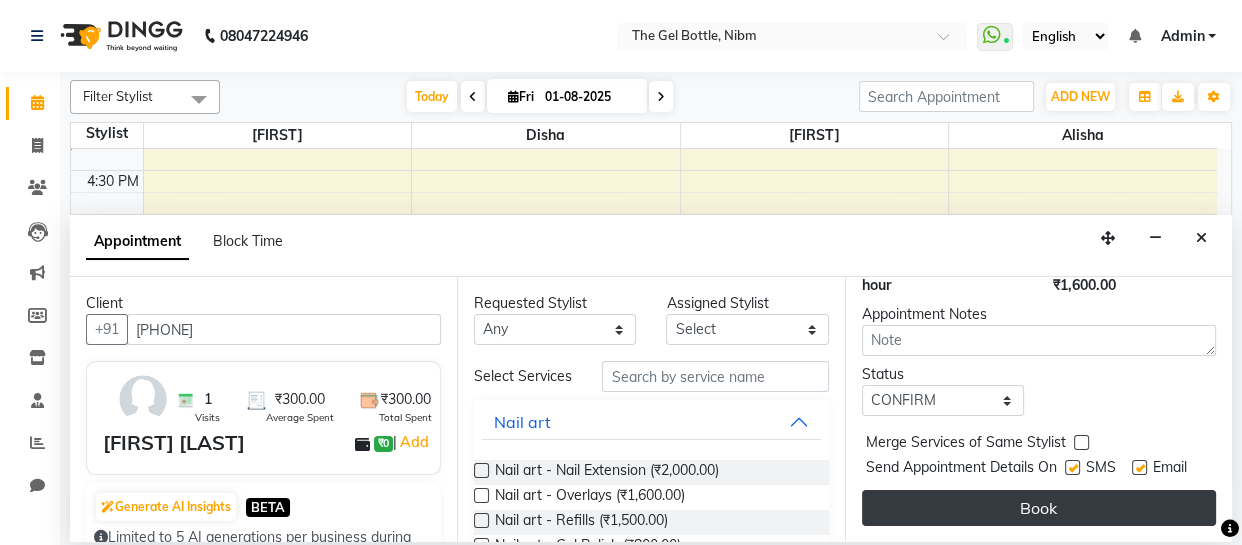 click on "Book" at bounding box center (1039, 508) 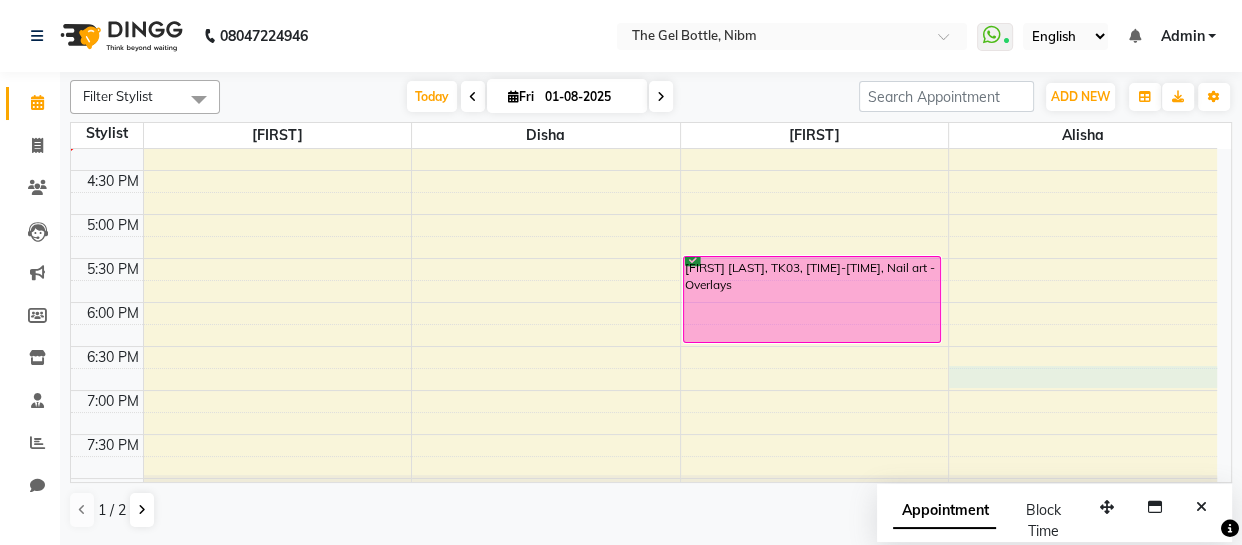 click on "[FIRST] [LAST], TK02, [TIME]-[TIME], Nail art - Removal     [FIRST] [LAST], TK03, [TIME]-[TIME], Nail art - Overlays" at bounding box center (644, 82) 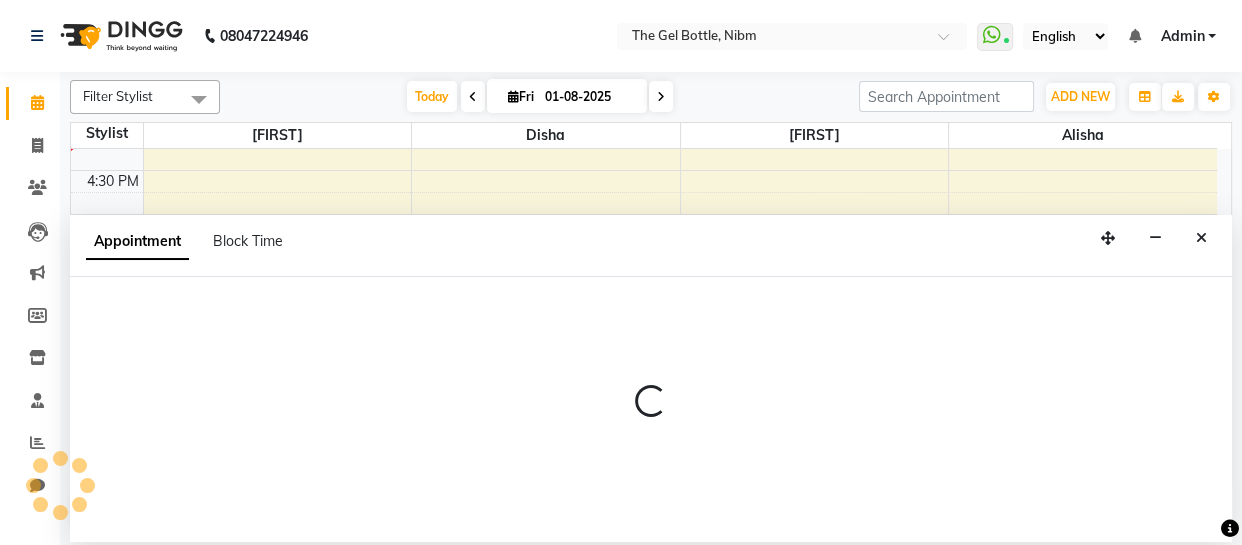 select on "85008" 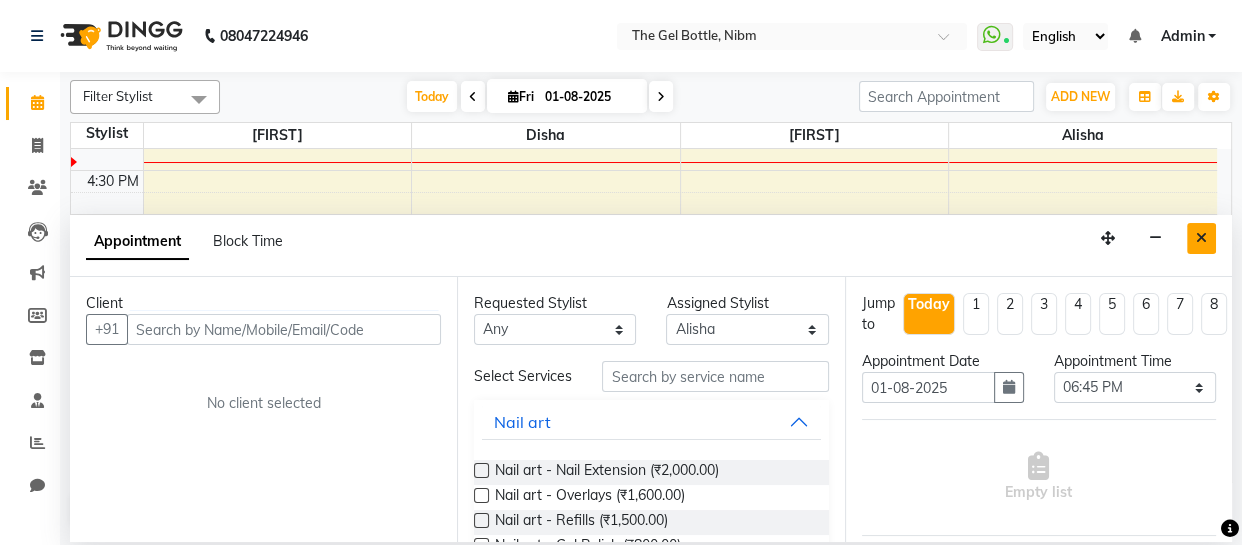 click at bounding box center [1201, 238] 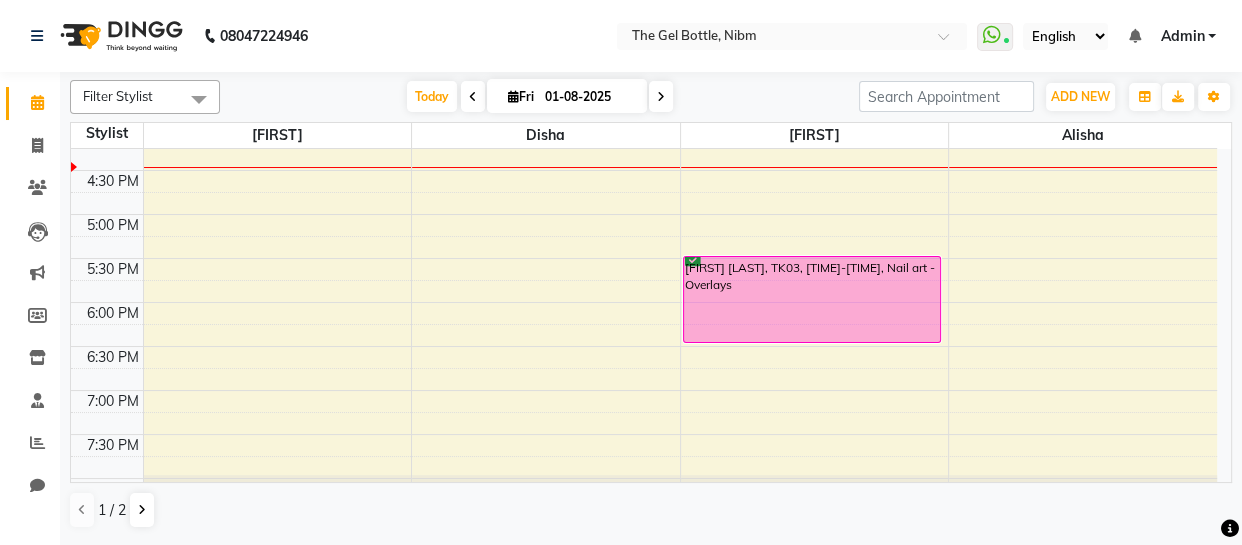 click at bounding box center (661, 97) 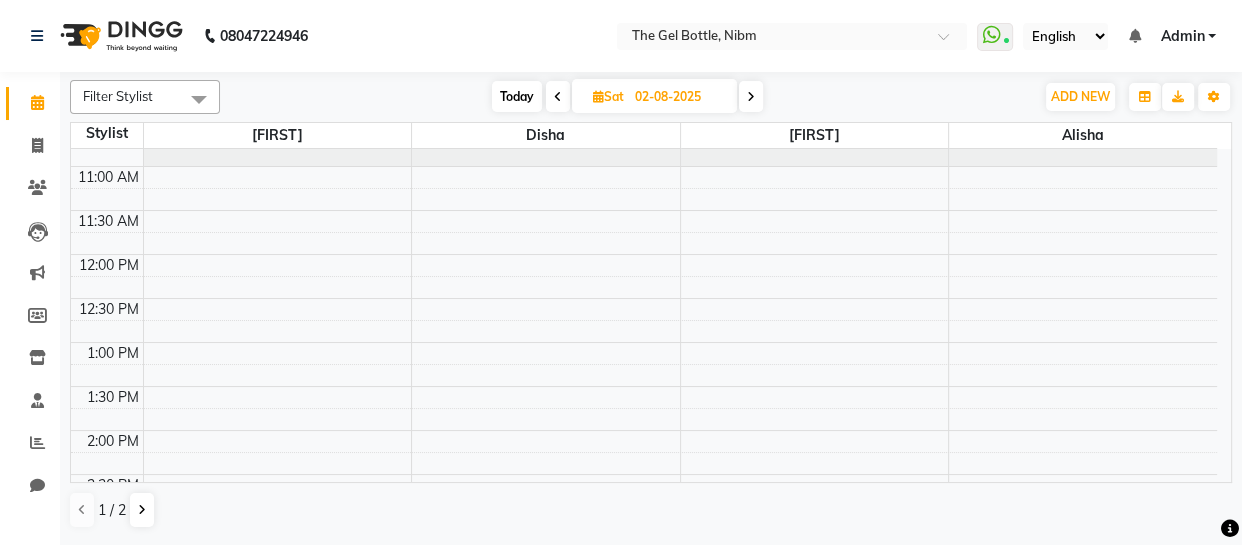 scroll, scrollTop: 69, scrollLeft: 0, axis: vertical 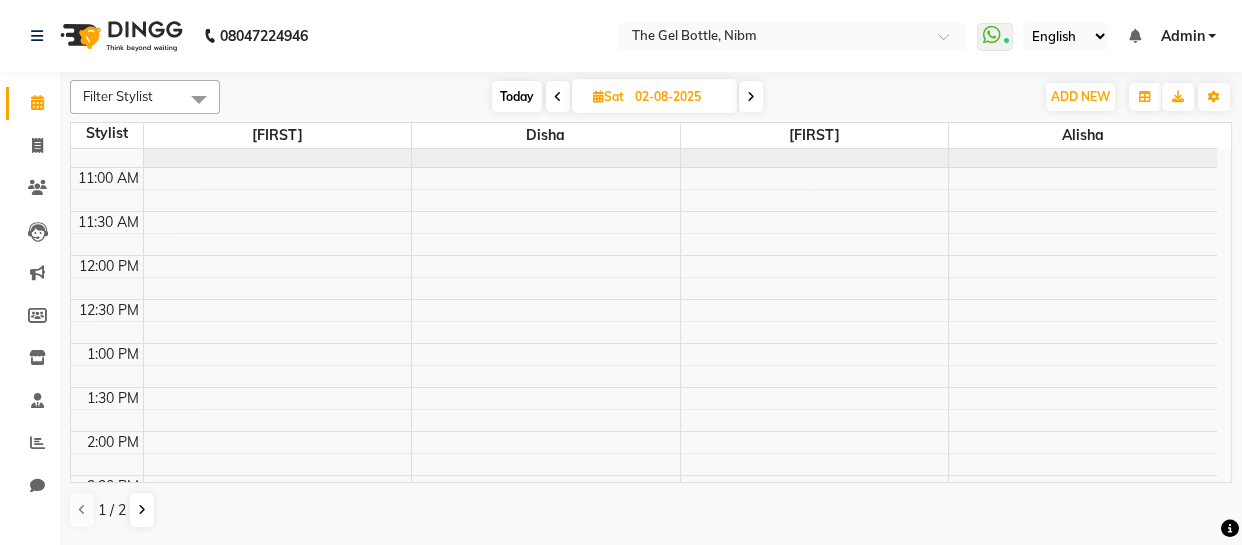 click on "10:00 AM 10:30 AM 11:00 AM 11:30 AM 12:00 PM 12:30 PM 1:00 PM 1:30 PM 2:00 PM 2:30 PM 3:00 PM 3:30 PM 4:00 PM 4:30 PM 5:00 PM 5:30 PM 6:00 PM 6:30 PM 7:00 PM 7:30 PM 8:00 PM 8:30 PM" at bounding box center (644, 563) 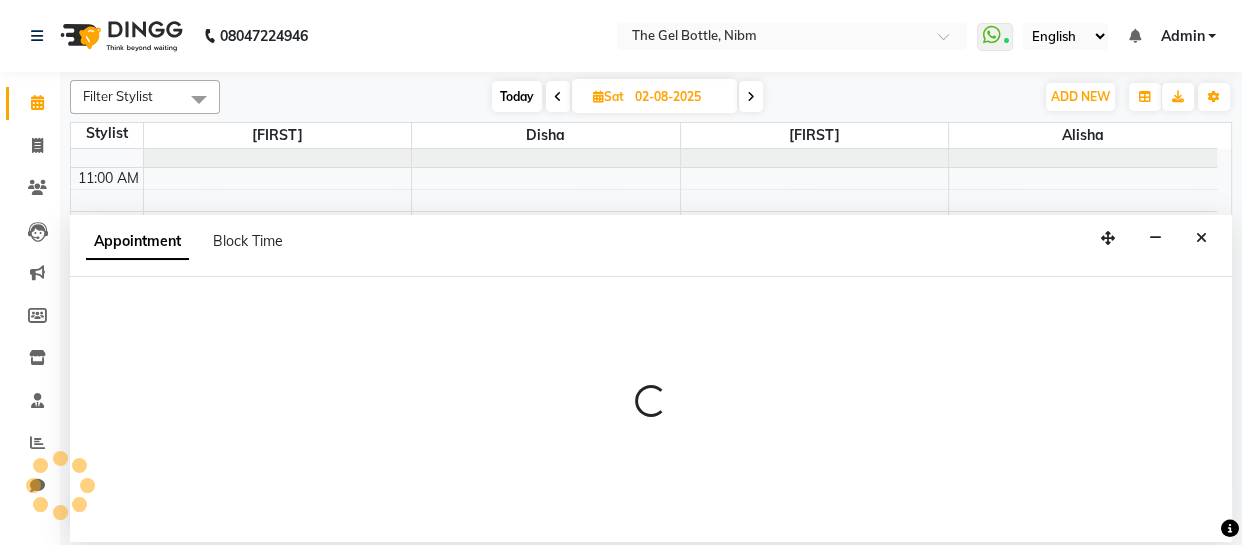 select on "69368" 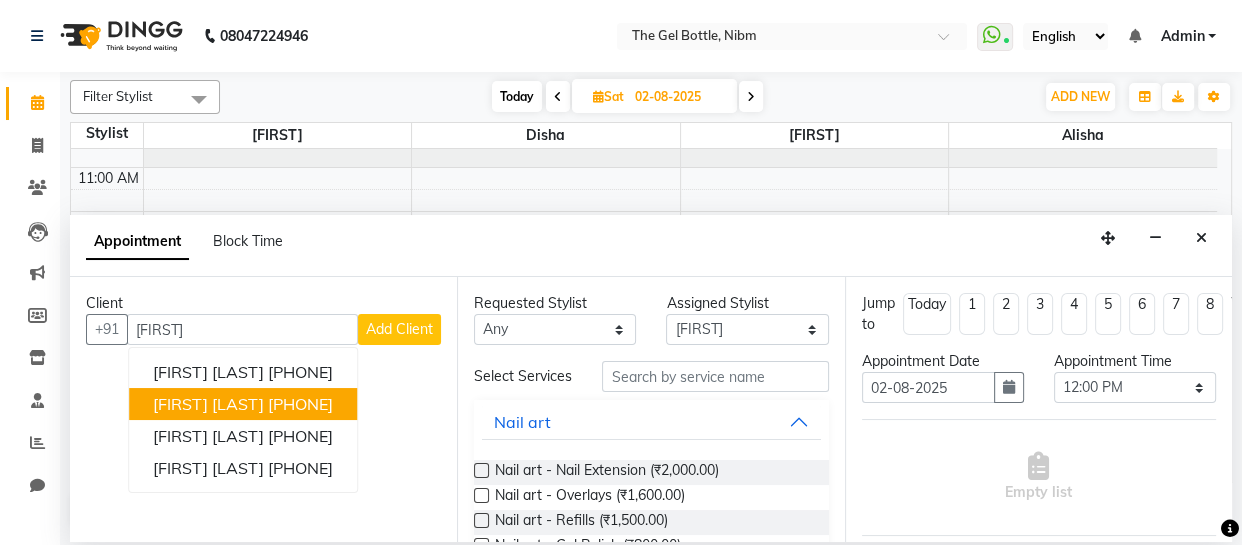 click on "[FIRST] [LAST]" at bounding box center [208, 404] 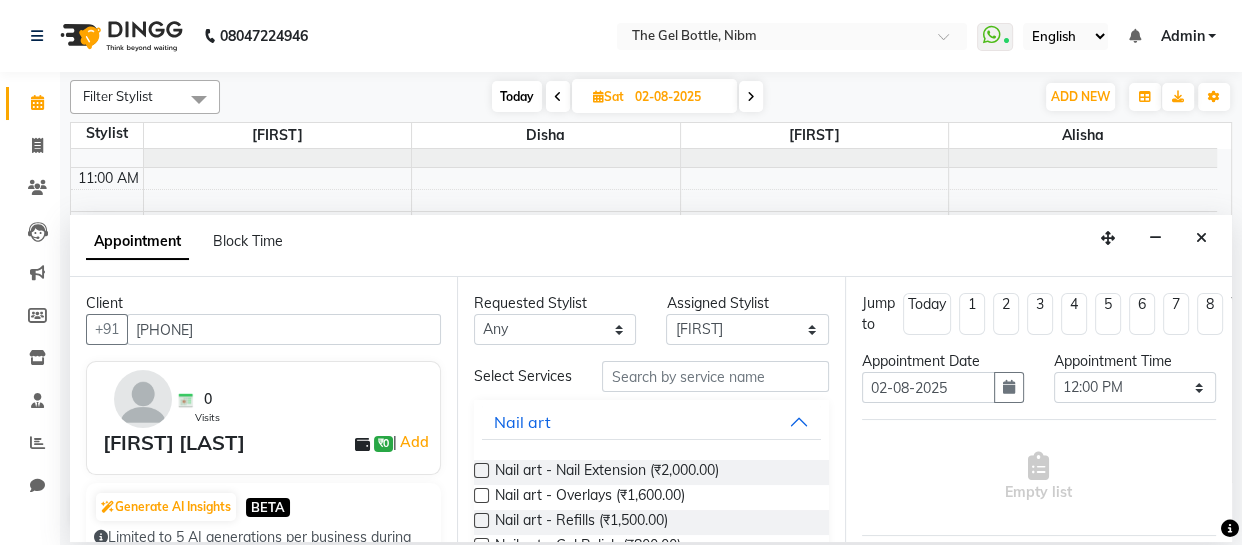 type on "[PHONE]" 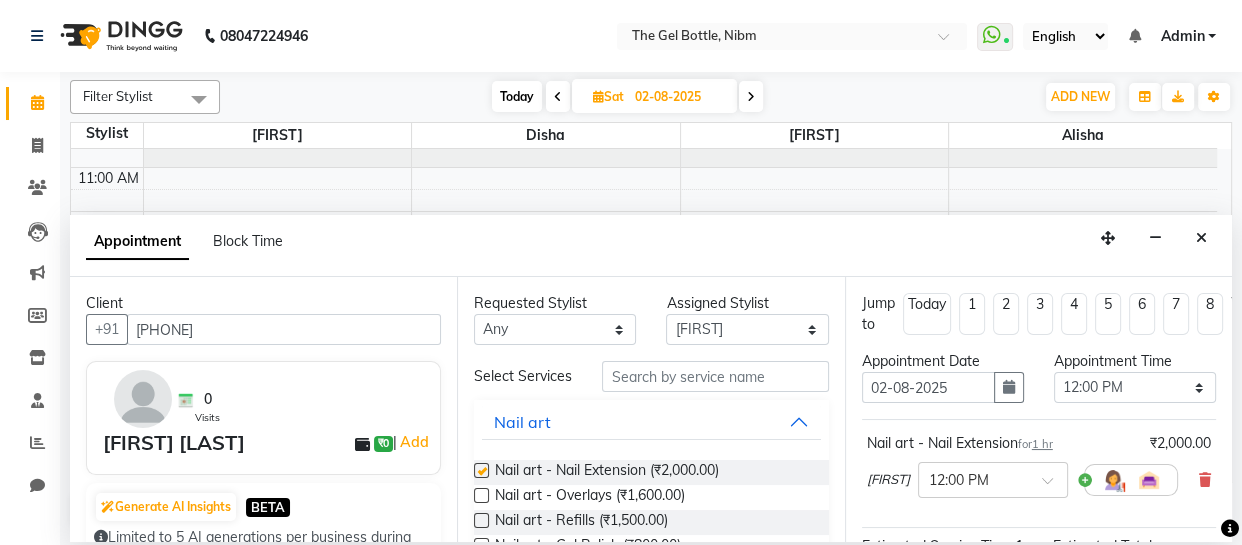 checkbox on "false" 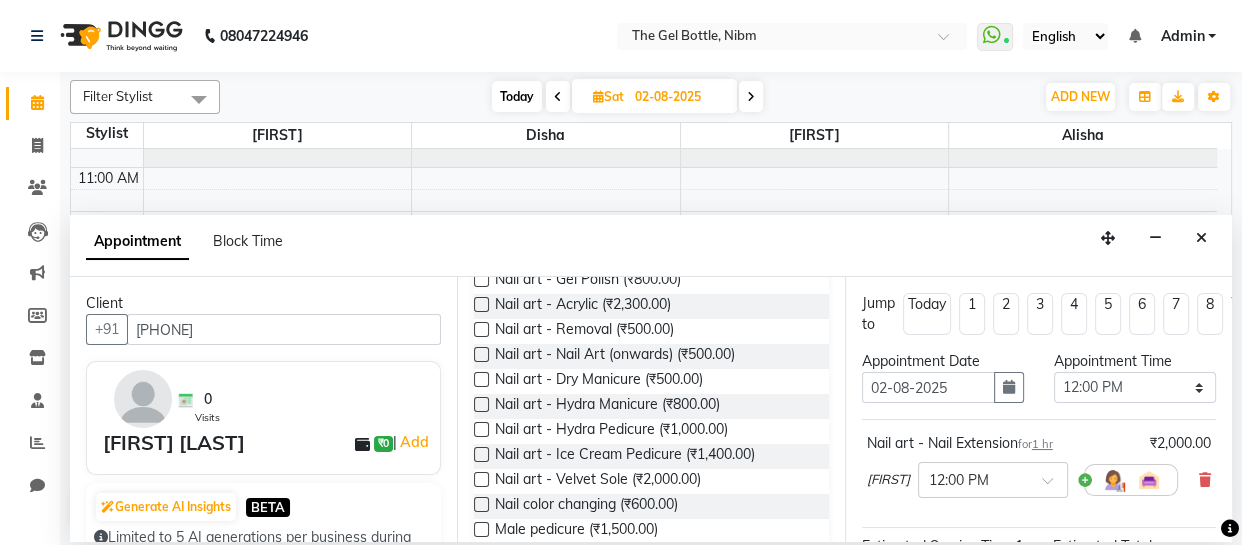 scroll, scrollTop: 269, scrollLeft: 0, axis: vertical 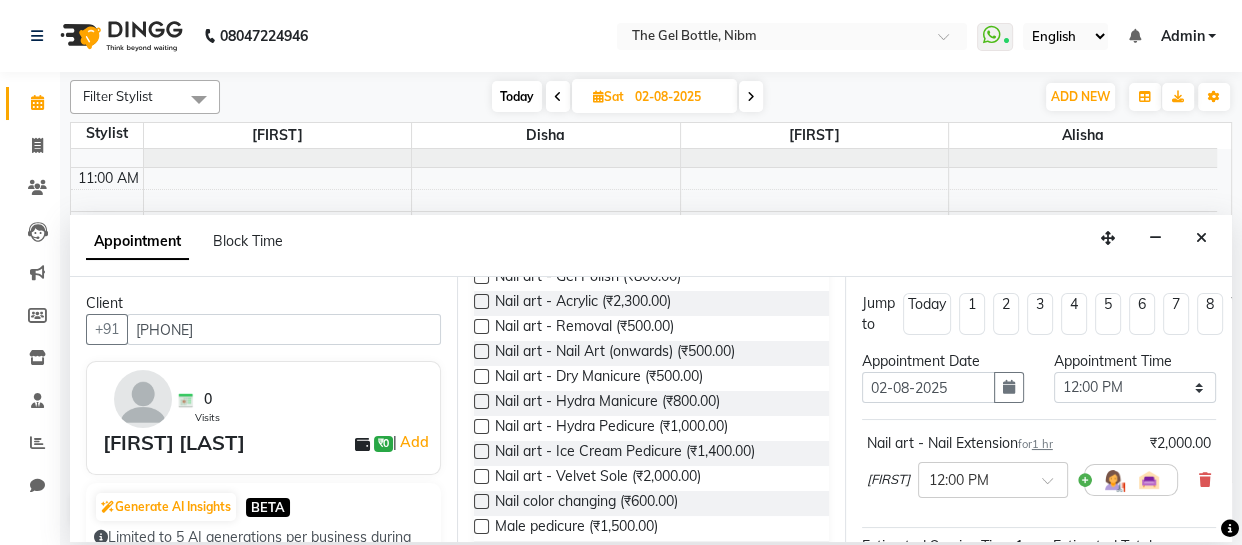 click at bounding box center [481, 401] 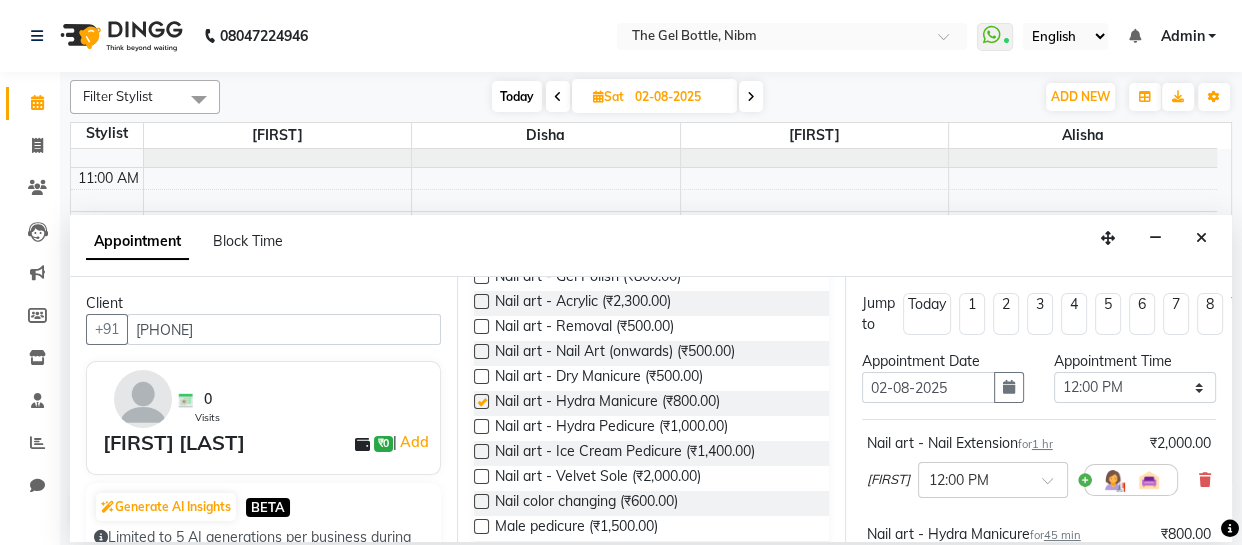 checkbox on "false" 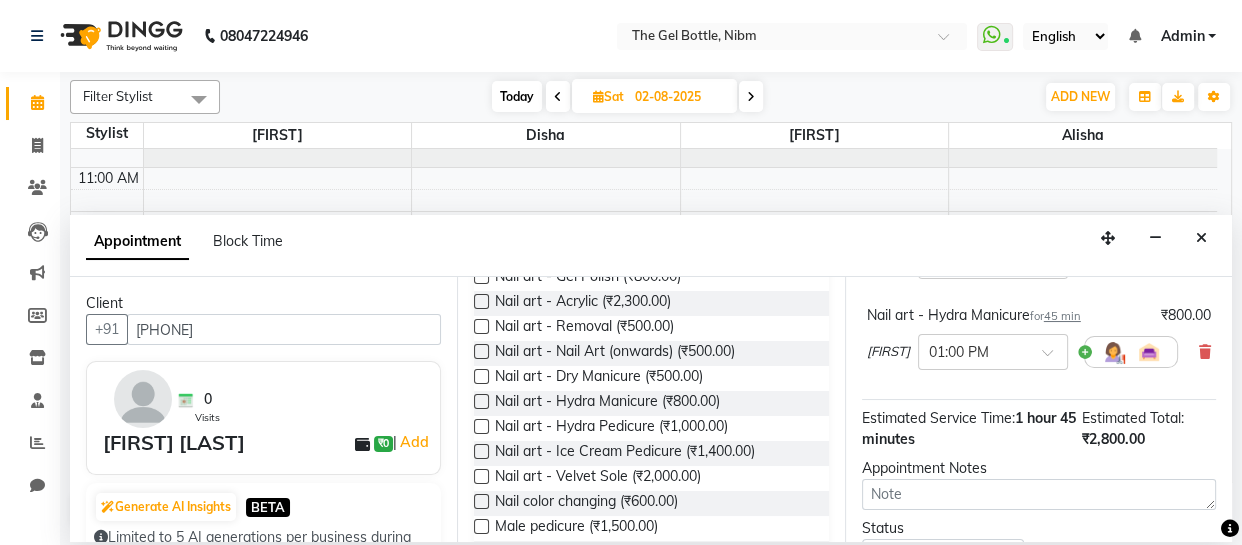 scroll, scrollTop: 403, scrollLeft: 0, axis: vertical 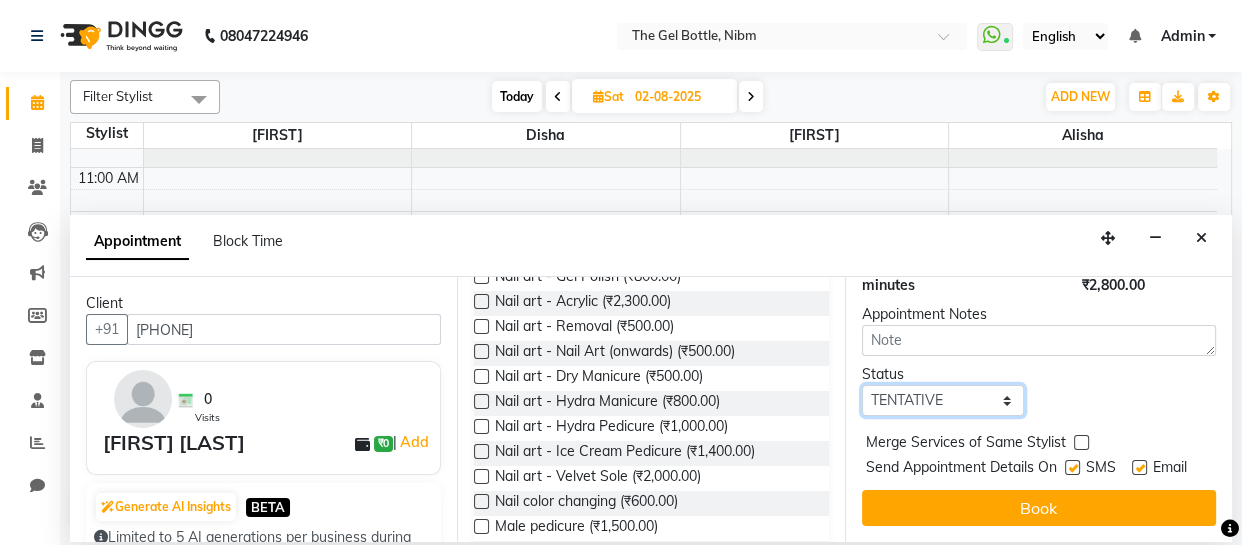 click on "Select TENTATIVE CONFIRM UPCOMING" at bounding box center [943, 400] 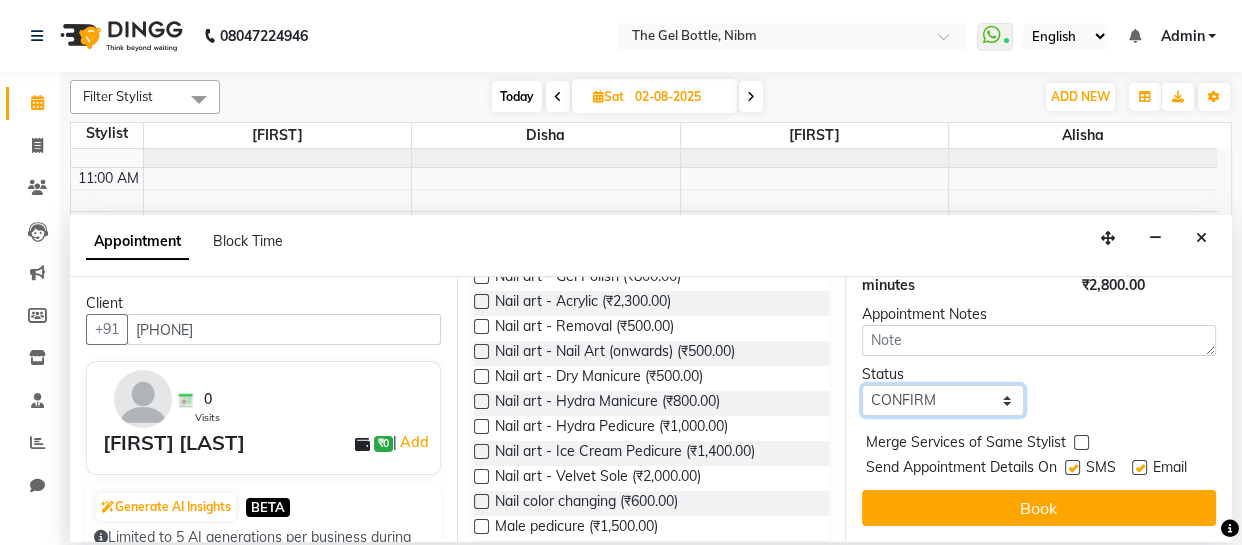 click on "Select TENTATIVE CONFIRM UPCOMING" at bounding box center (943, 400) 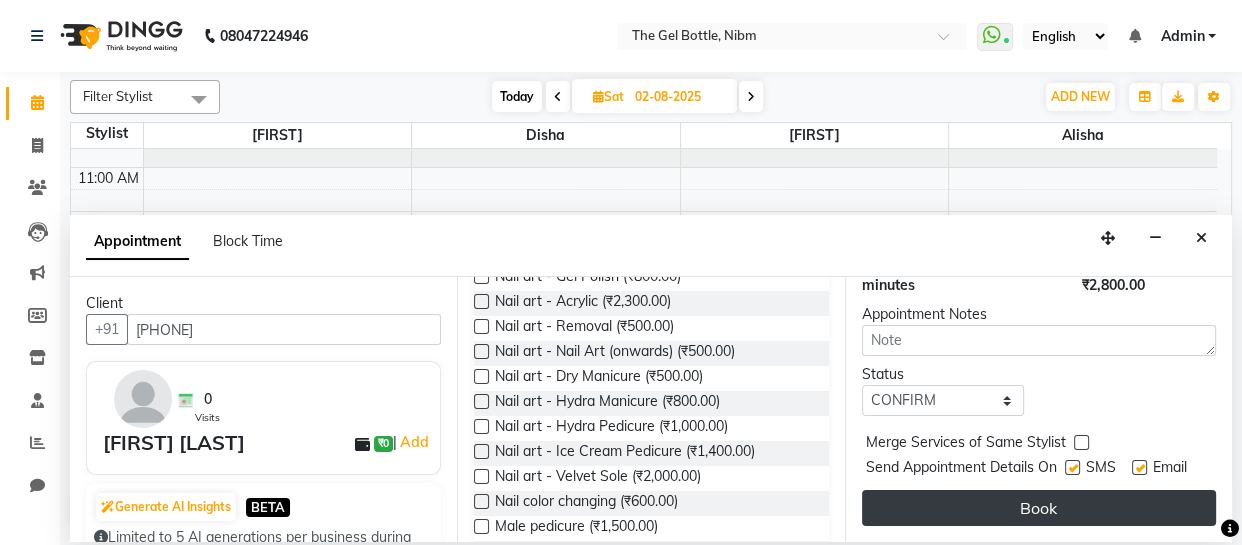 click on "Book" at bounding box center [1039, 508] 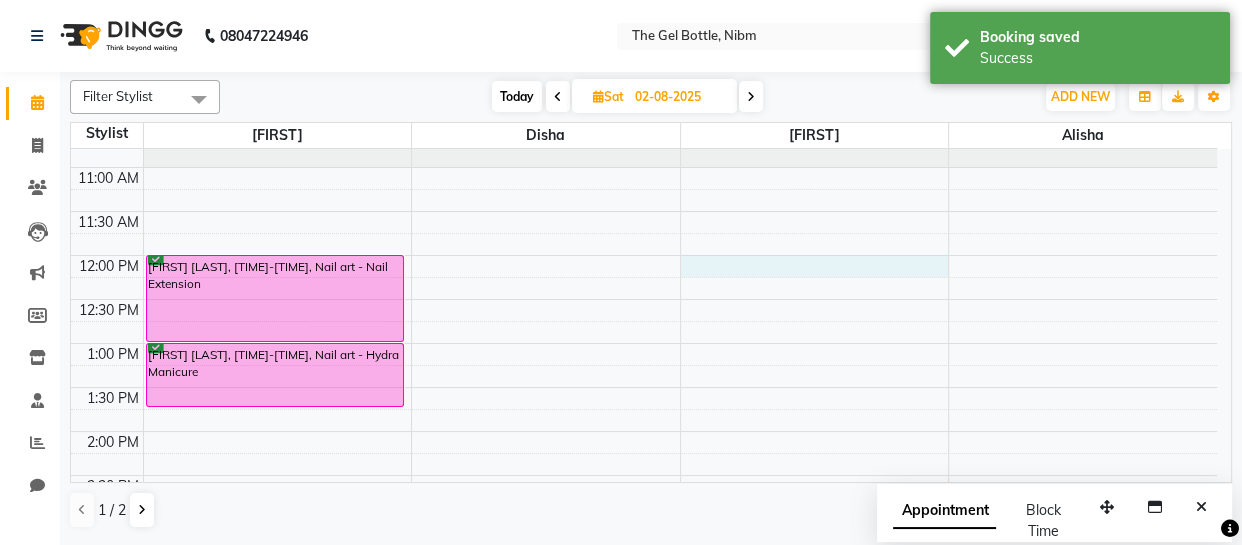 click on "[FIRST] [LAST], [TIME]-[TIME], Nail art - Nail Extension     [FIRST] [LAST], [TIME]-[TIME], Nail art - Hydra Manicure" at bounding box center [644, 563] 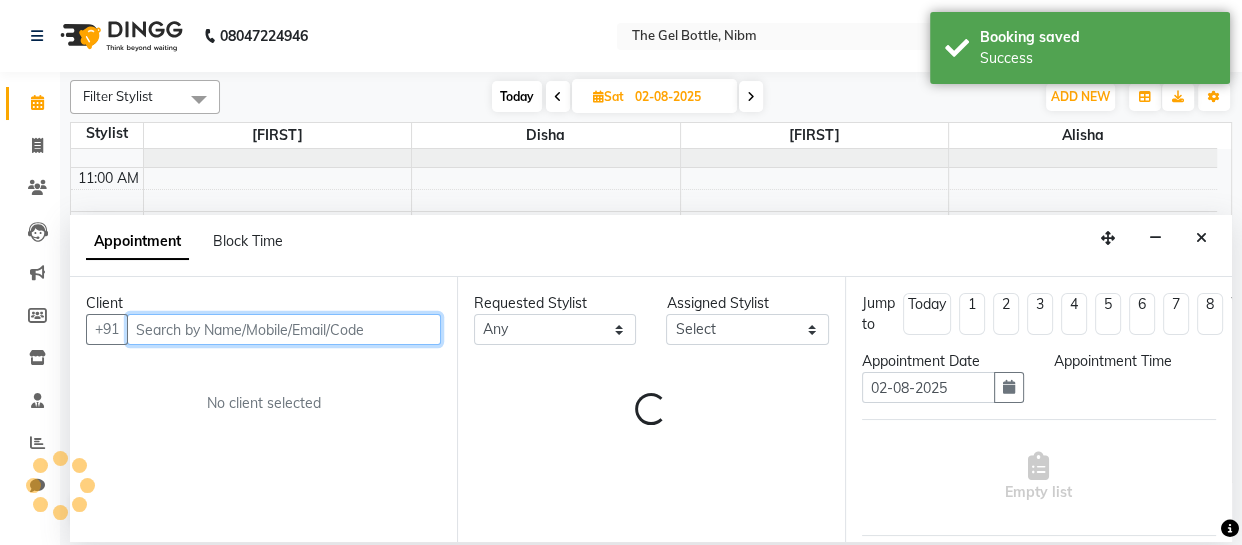 select on "720" 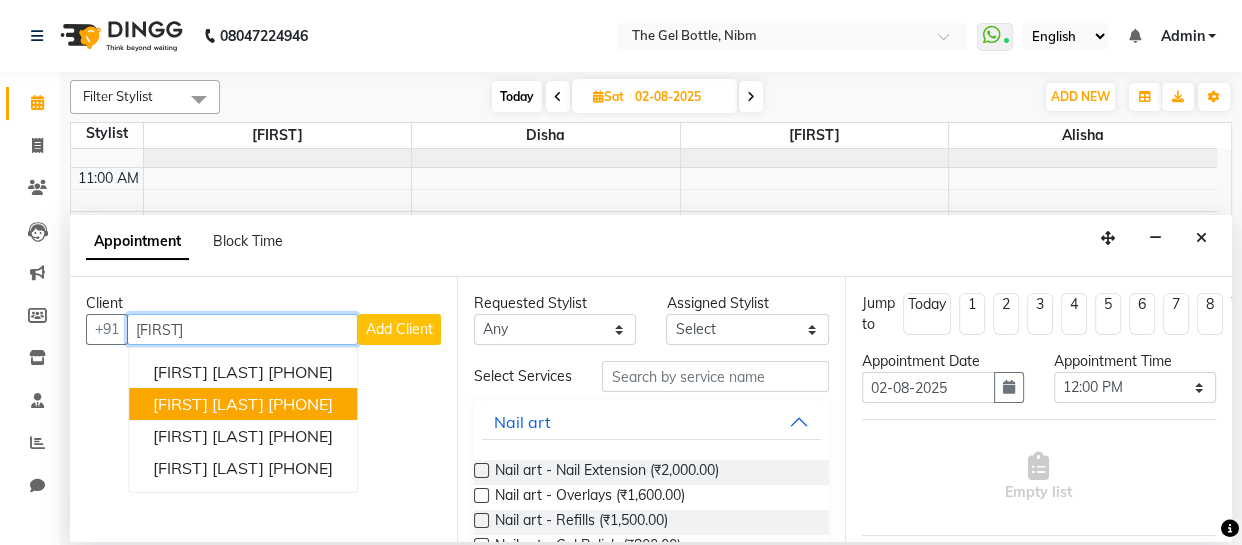 click on "[PHONE]" at bounding box center (300, 404) 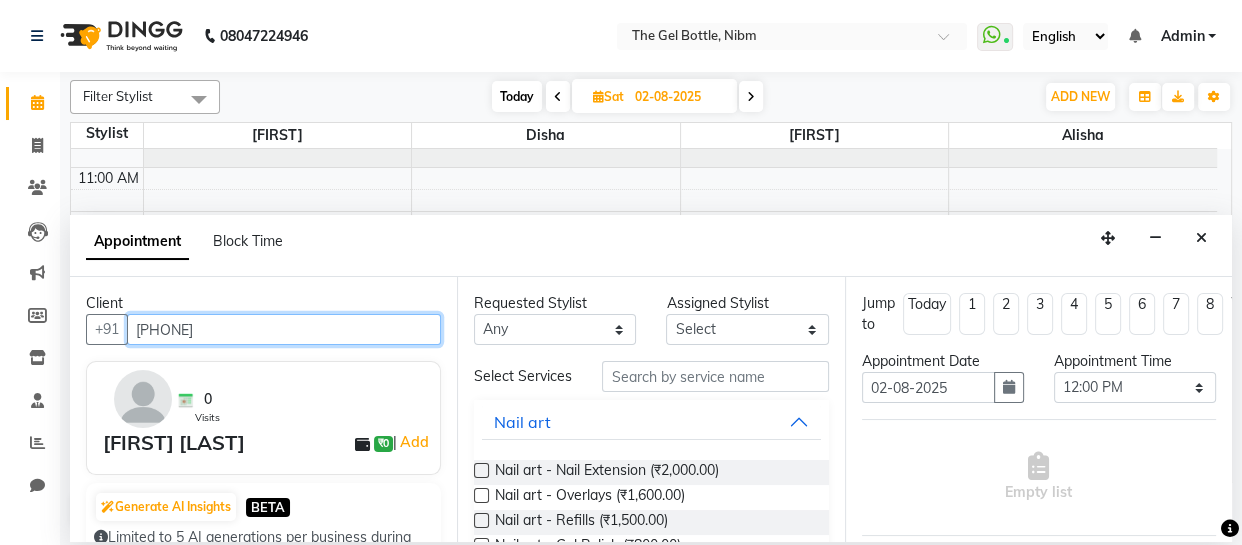 type on "[PHONE]" 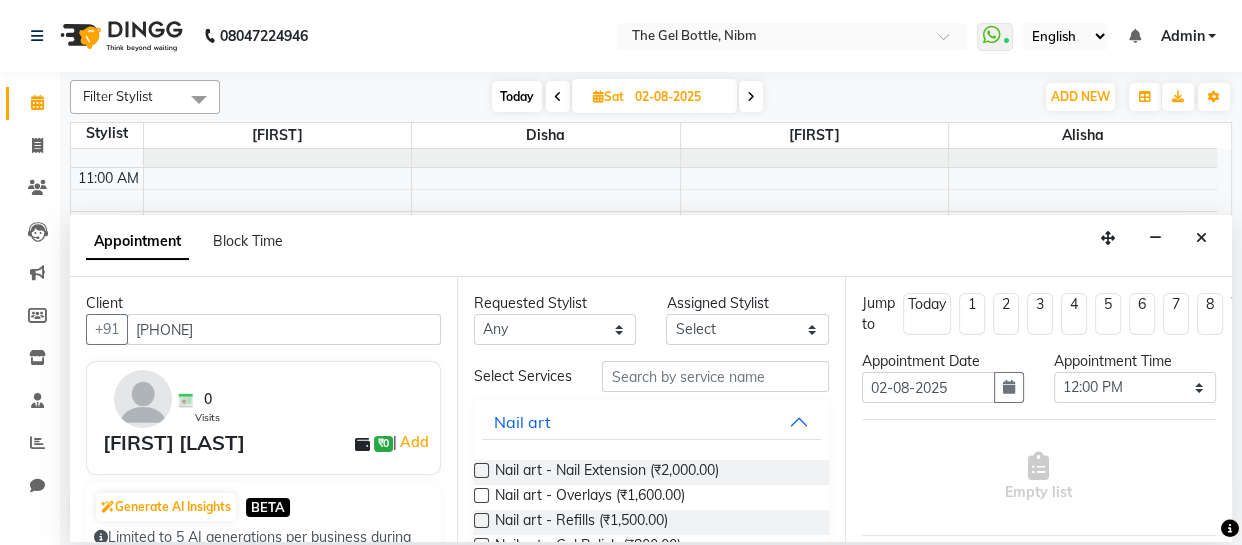 click at bounding box center (481, 470) 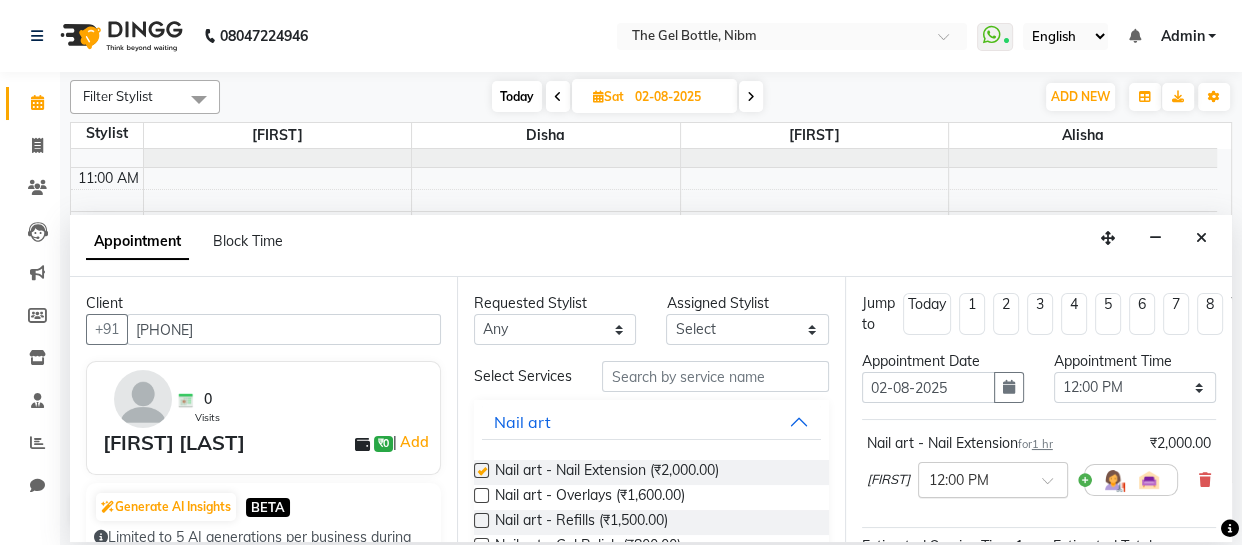 checkbox on "false" 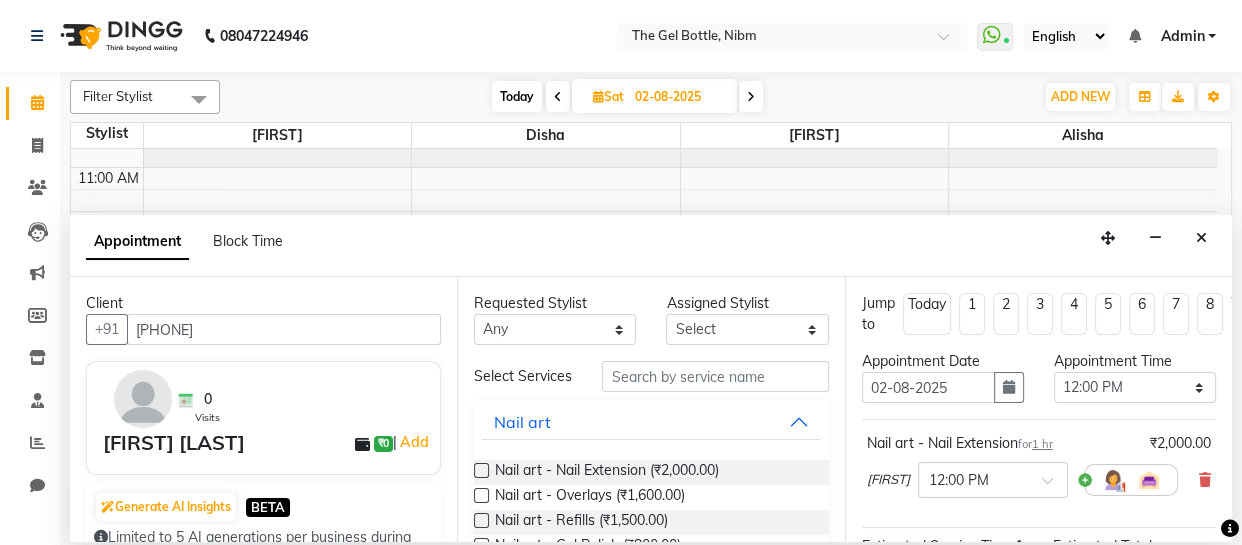 scroll, scrollTop: 219, scrollLeft: 0, axis: vertical 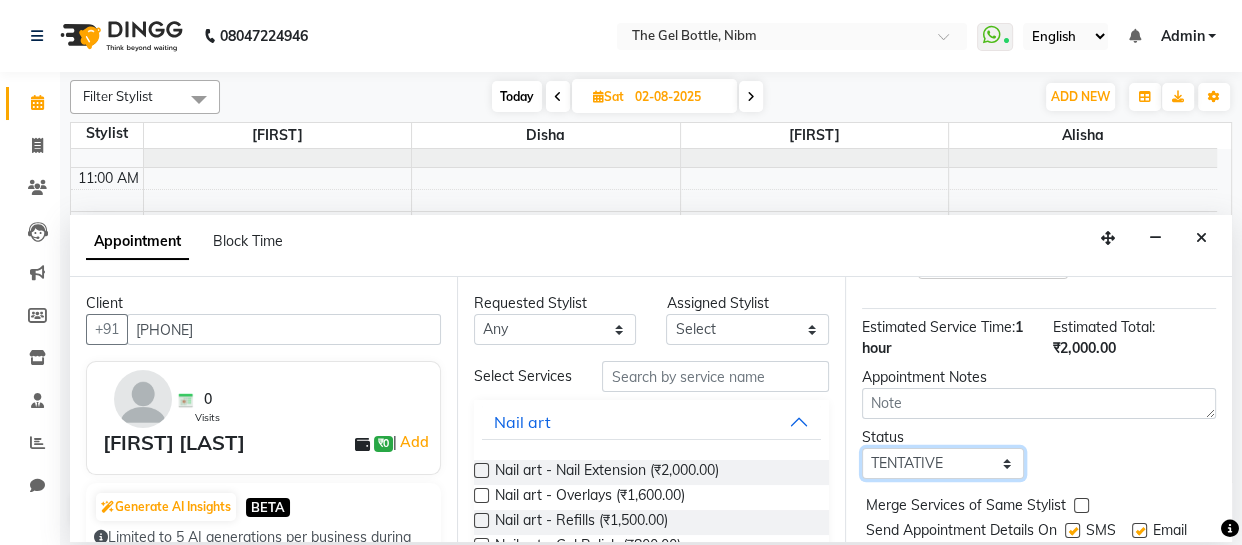 click on "Select TENTATIVE CONFIRM UPCOMING" at bounding box center (943, 463) 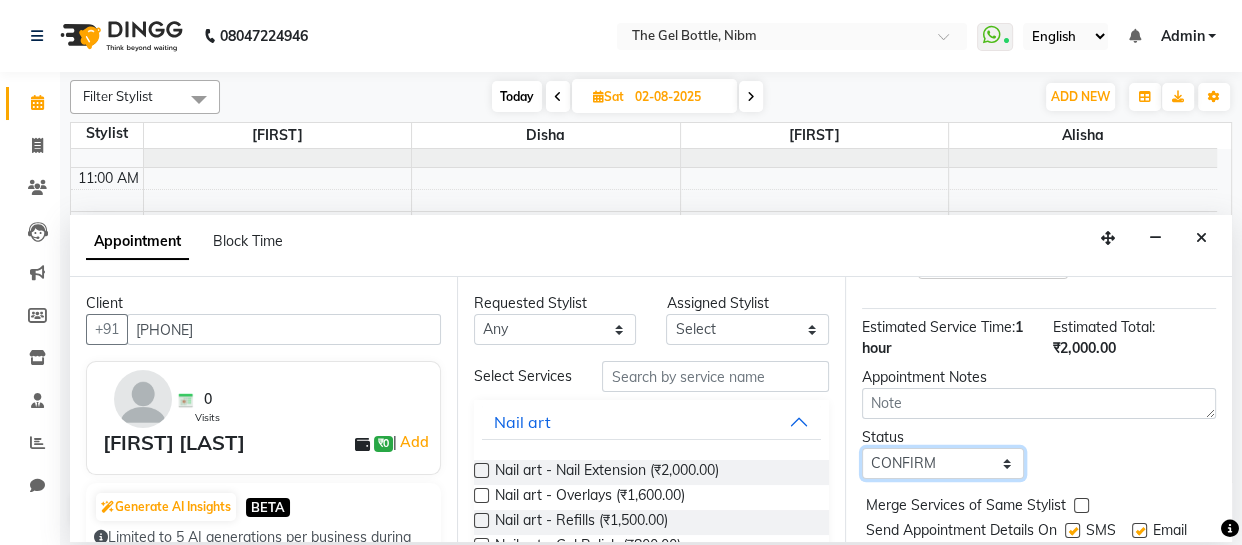 click on "Select TENTATIVE CONFIRM UPCOMING" at bounding box center (943, 463) 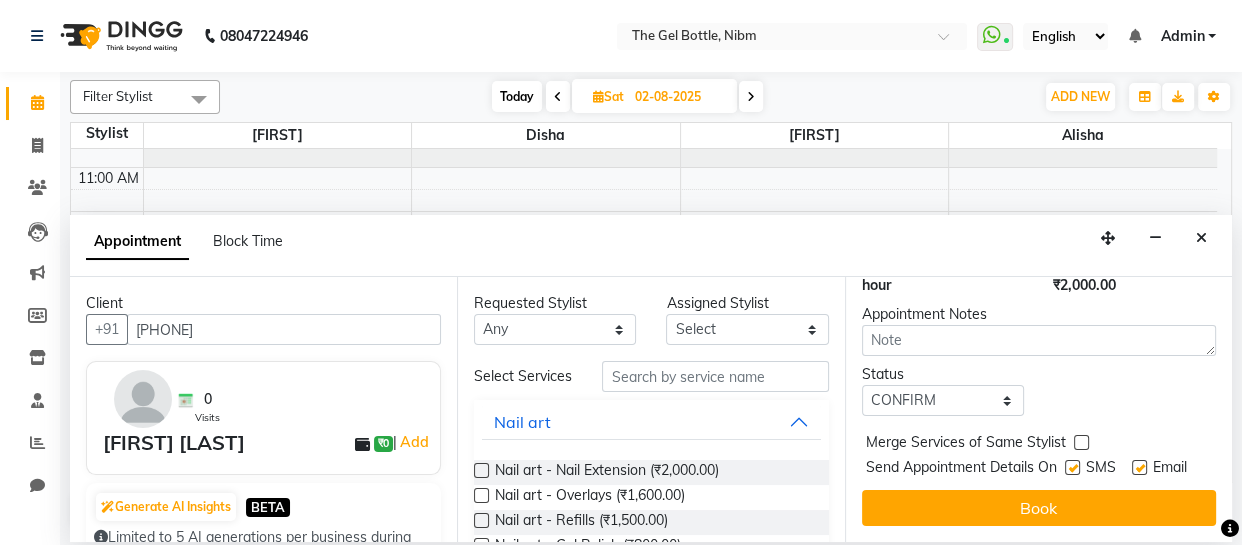 click at bounding box center (1072, 467) 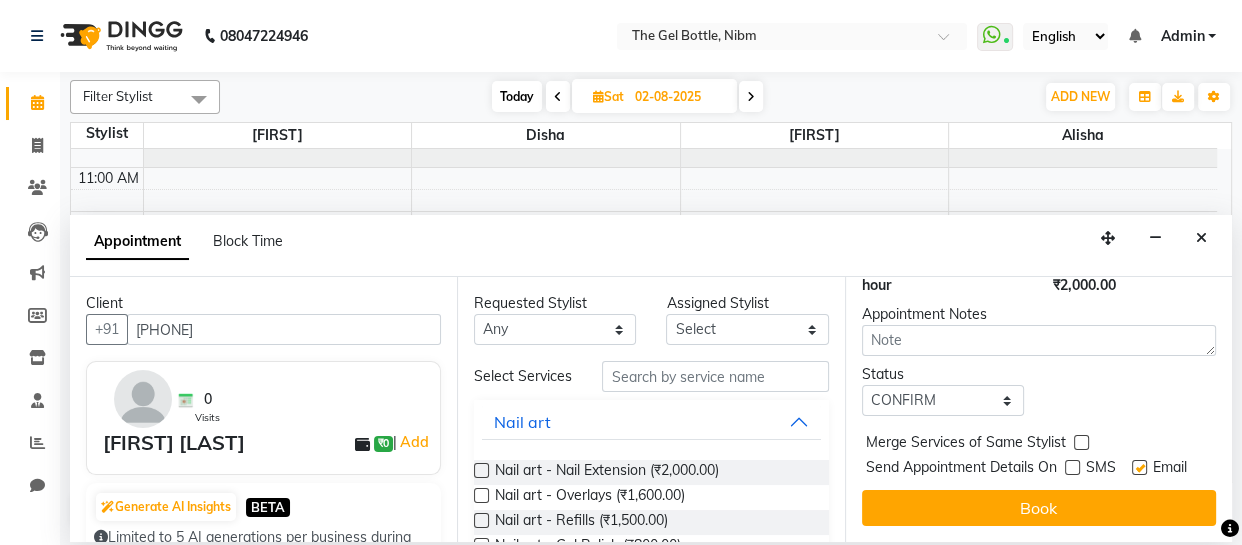 click at bounding box center (1139, 467) 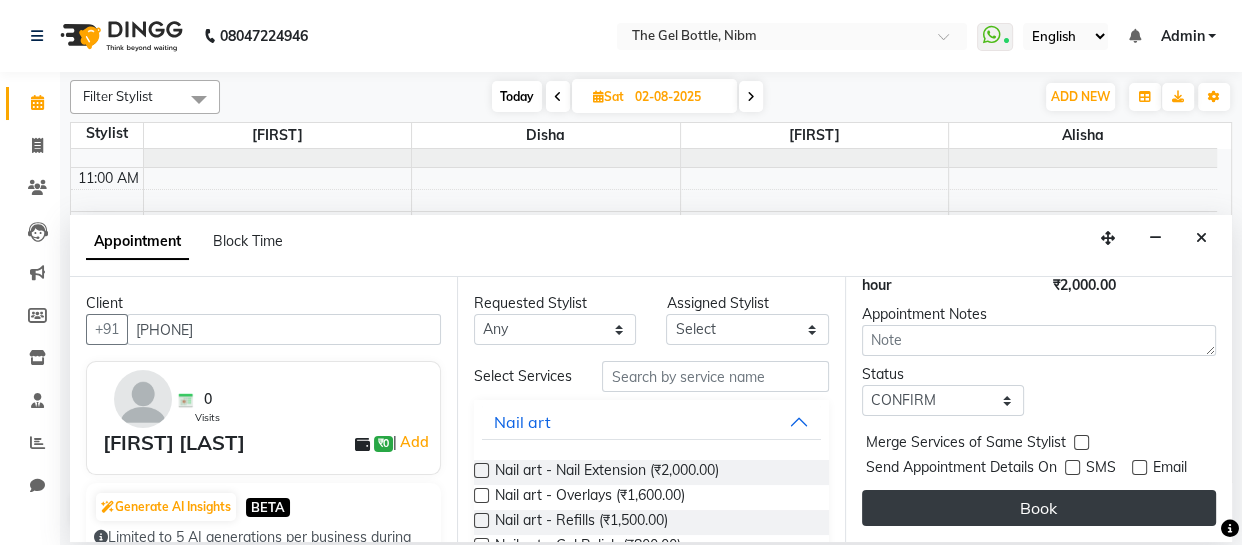 click on "Book" at bounding box center [1039, 508] 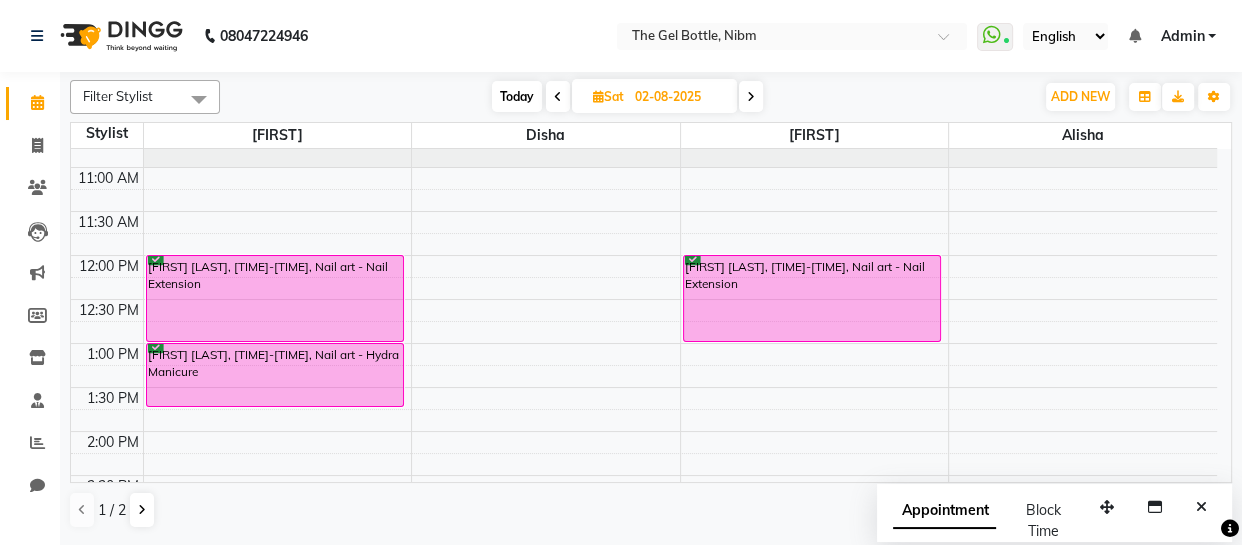 click at bounding box center (558, 97) 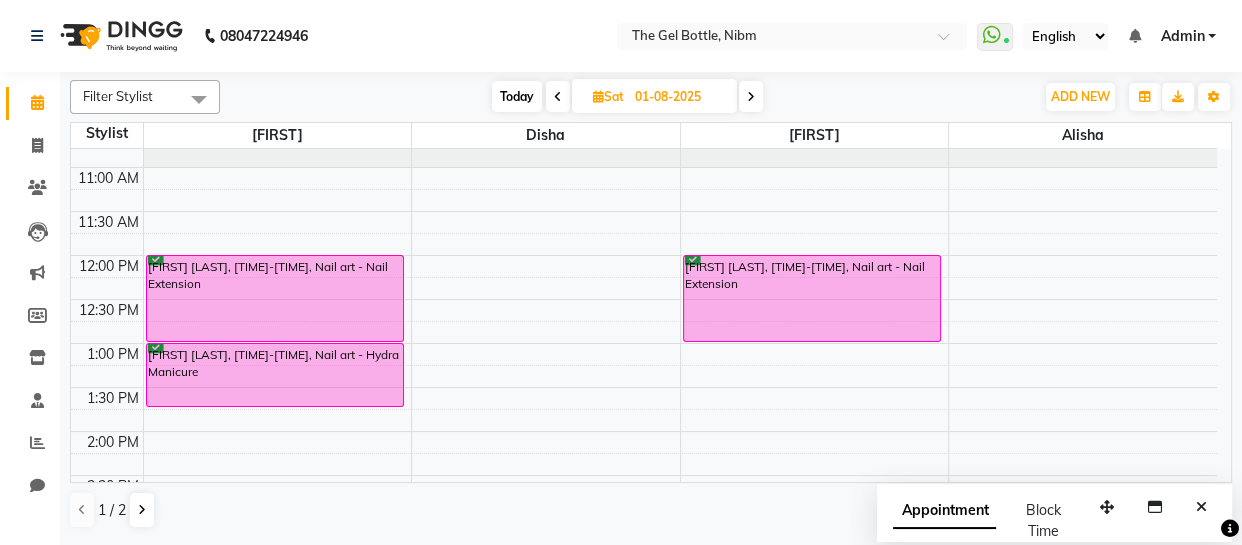 scroll, scrollTop: 527, scrollLeft: 0, axis: vertical 